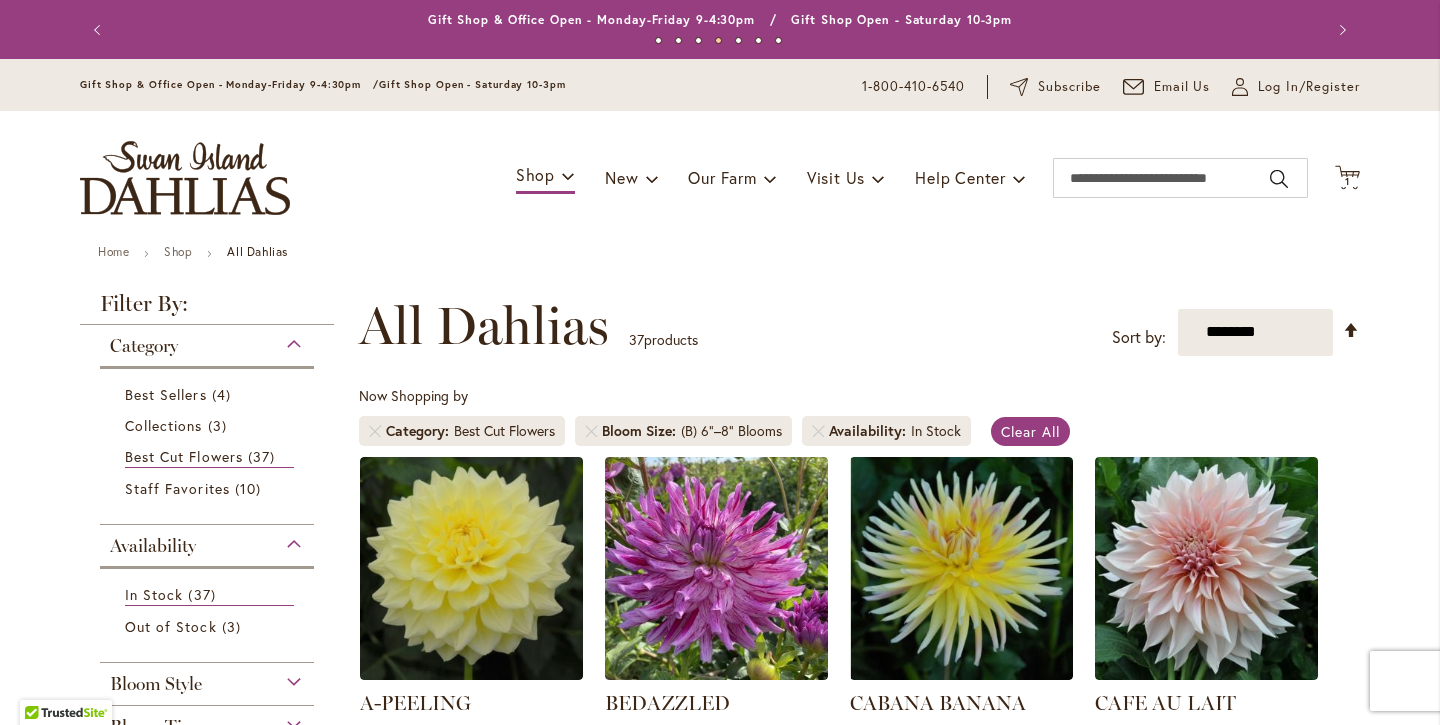 scroll, scrollTop: 0, scrollLeft: 0, axis: both 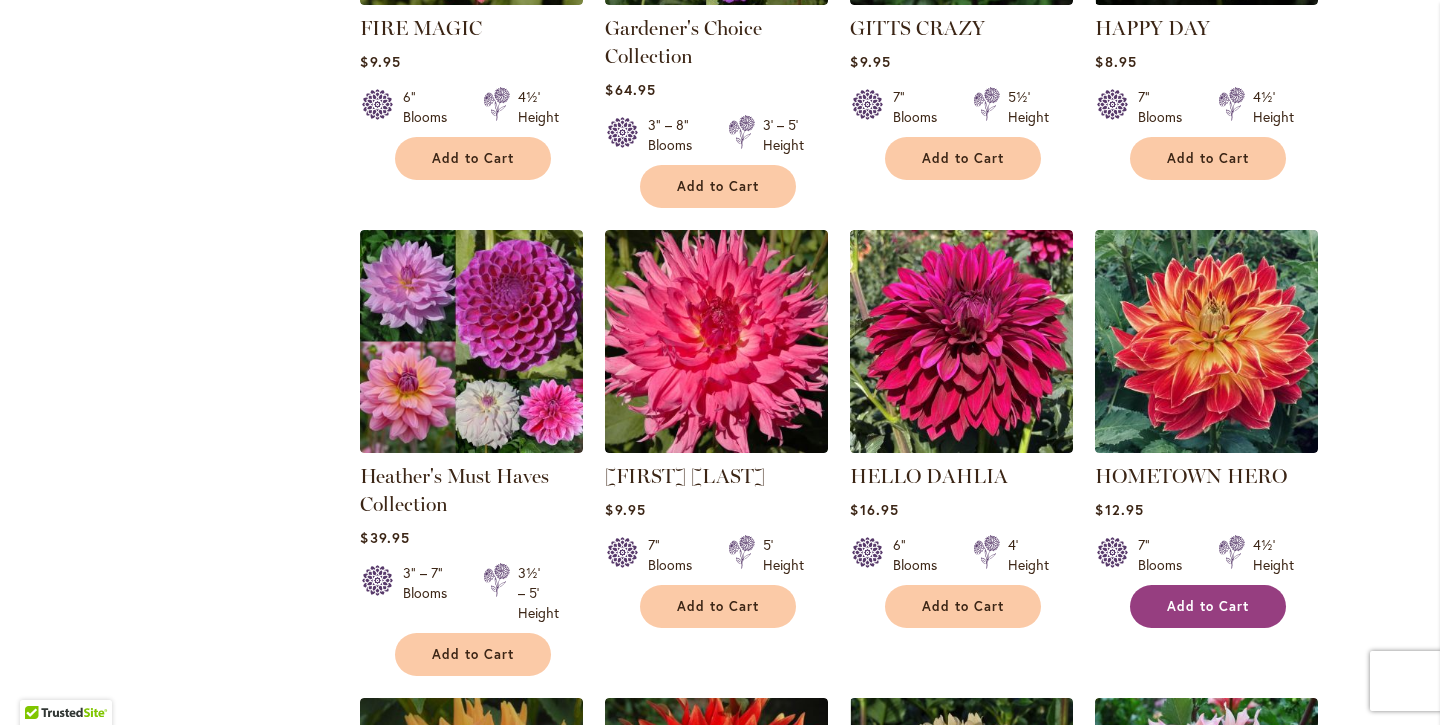 click on "Add to Cart" at bounding box center [1208, 606] 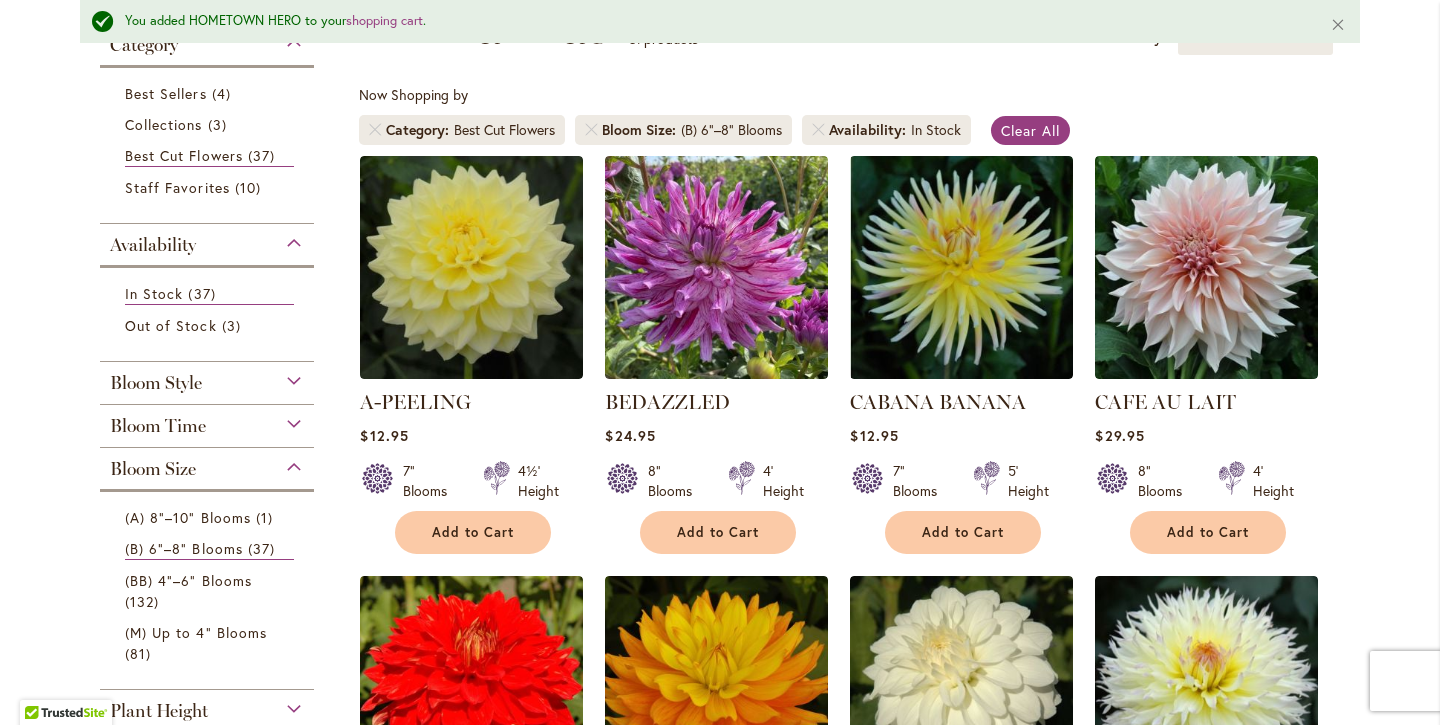 scroll, scrollTop: 353, scrollLeft: 0, axis: vertical 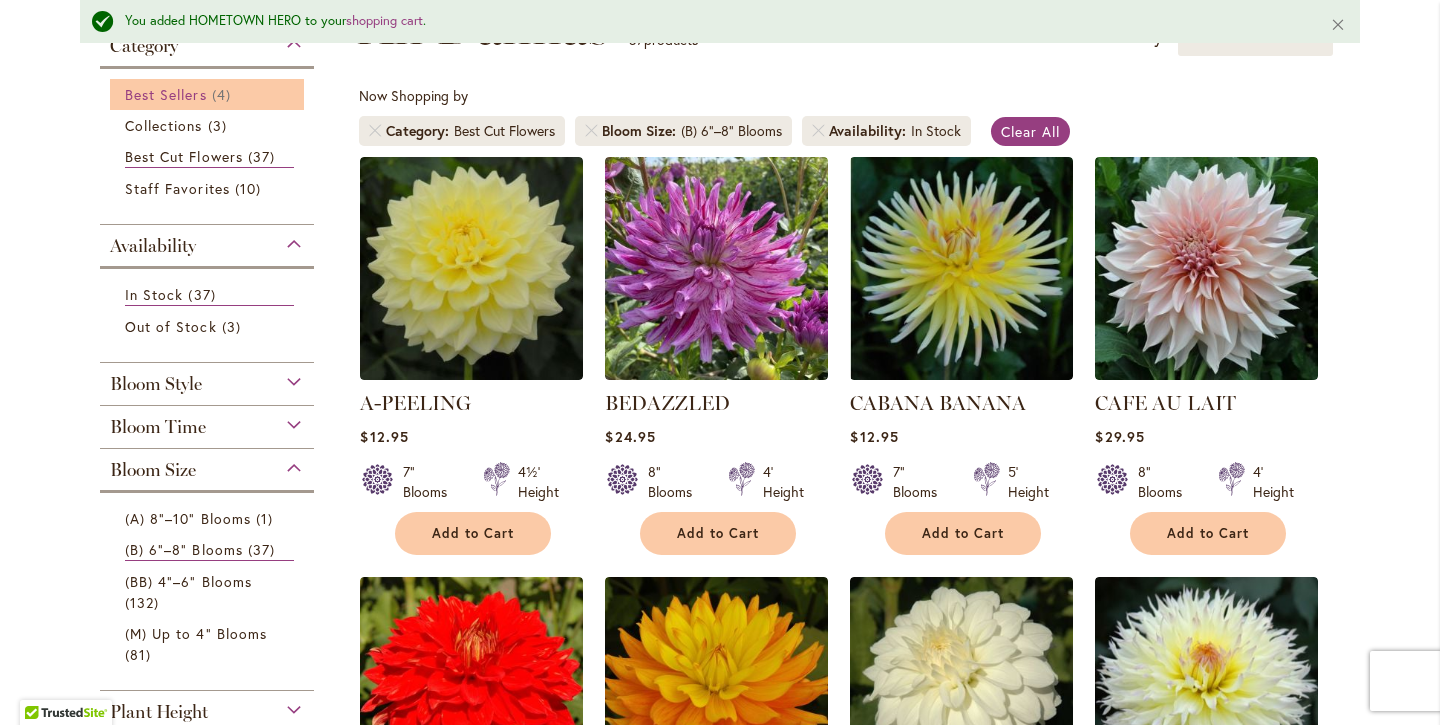 click on "Best Sellers" at bounding box center [166, 94] 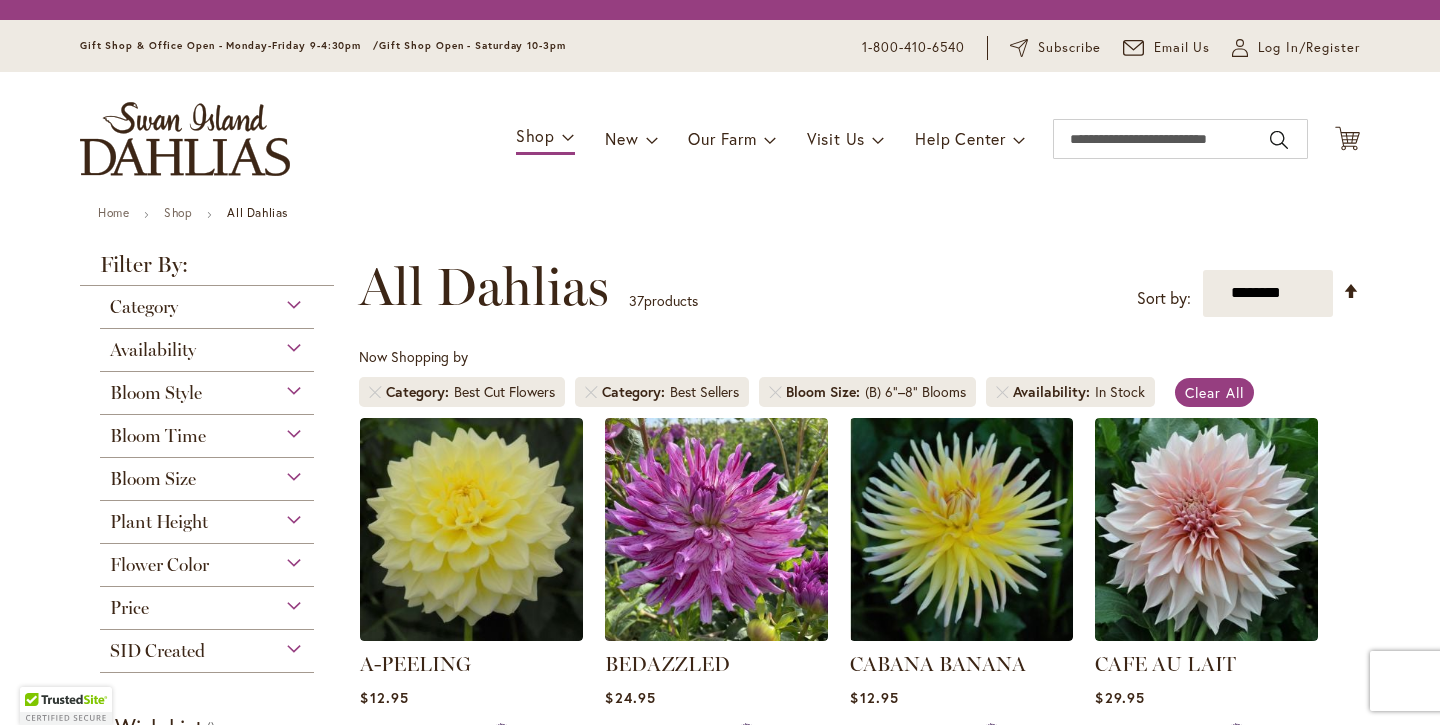 scroll, scrollTop: 0, scrollLeft: 0, axis: both 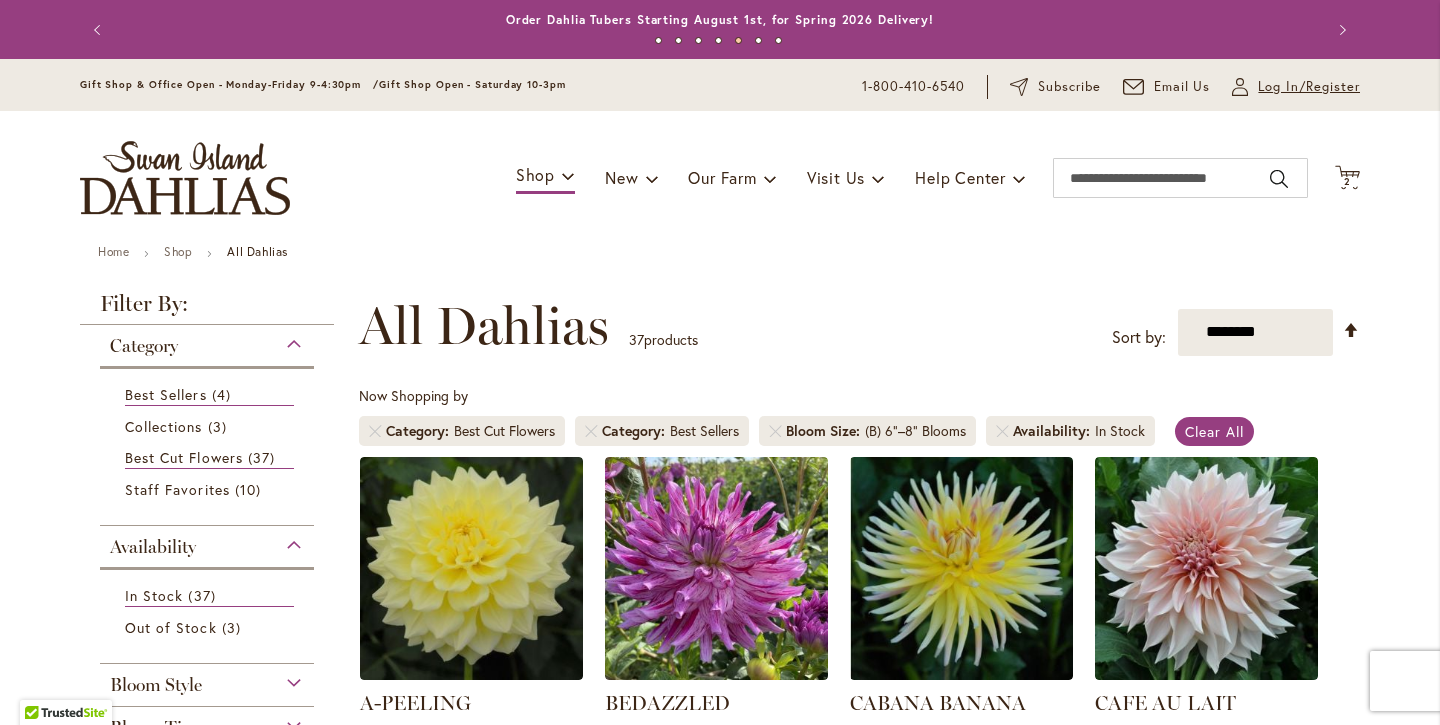 click on "Log In/Register" at bounding box center (1309, 87) 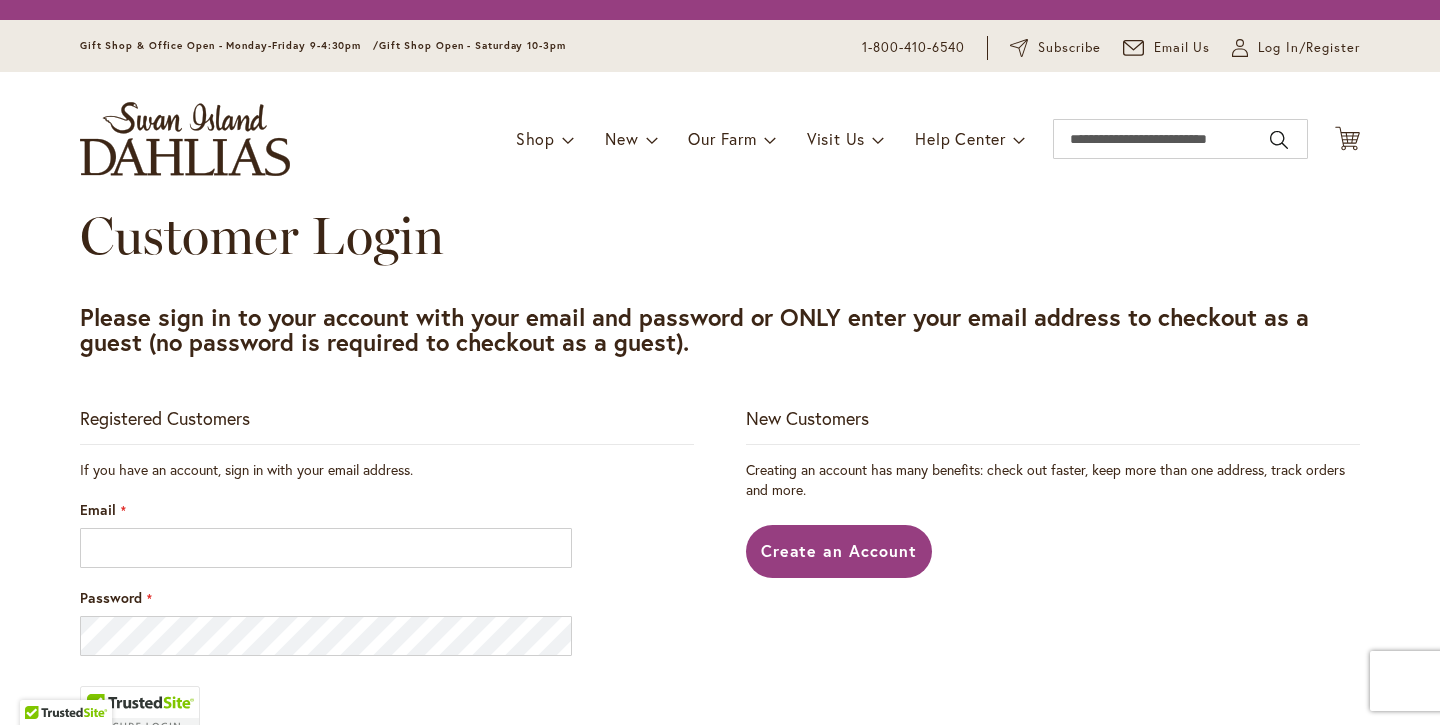scroll, scrollTop: 0, scrollLeft: 0, axis: both 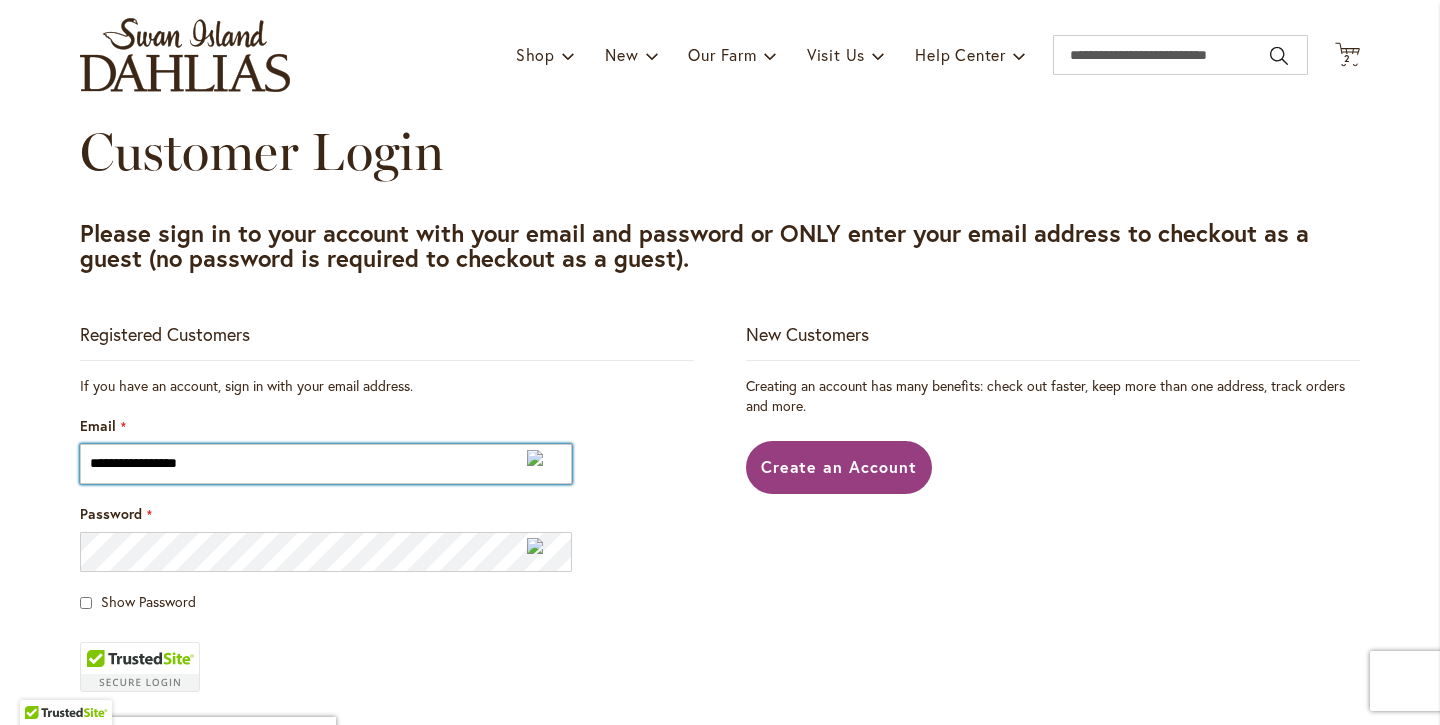 type on "**********" 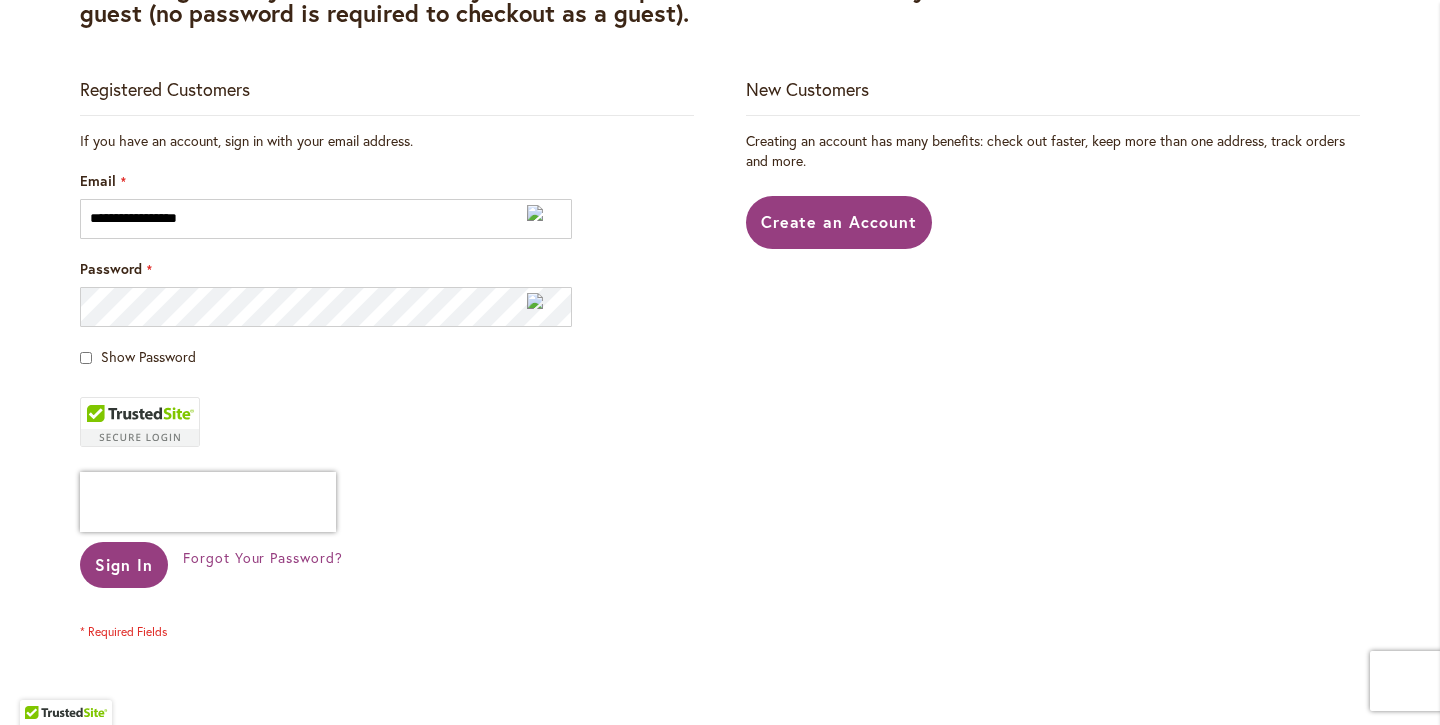 scroll, scrollTop: 370, scrollLeft: 0, axis: vertical 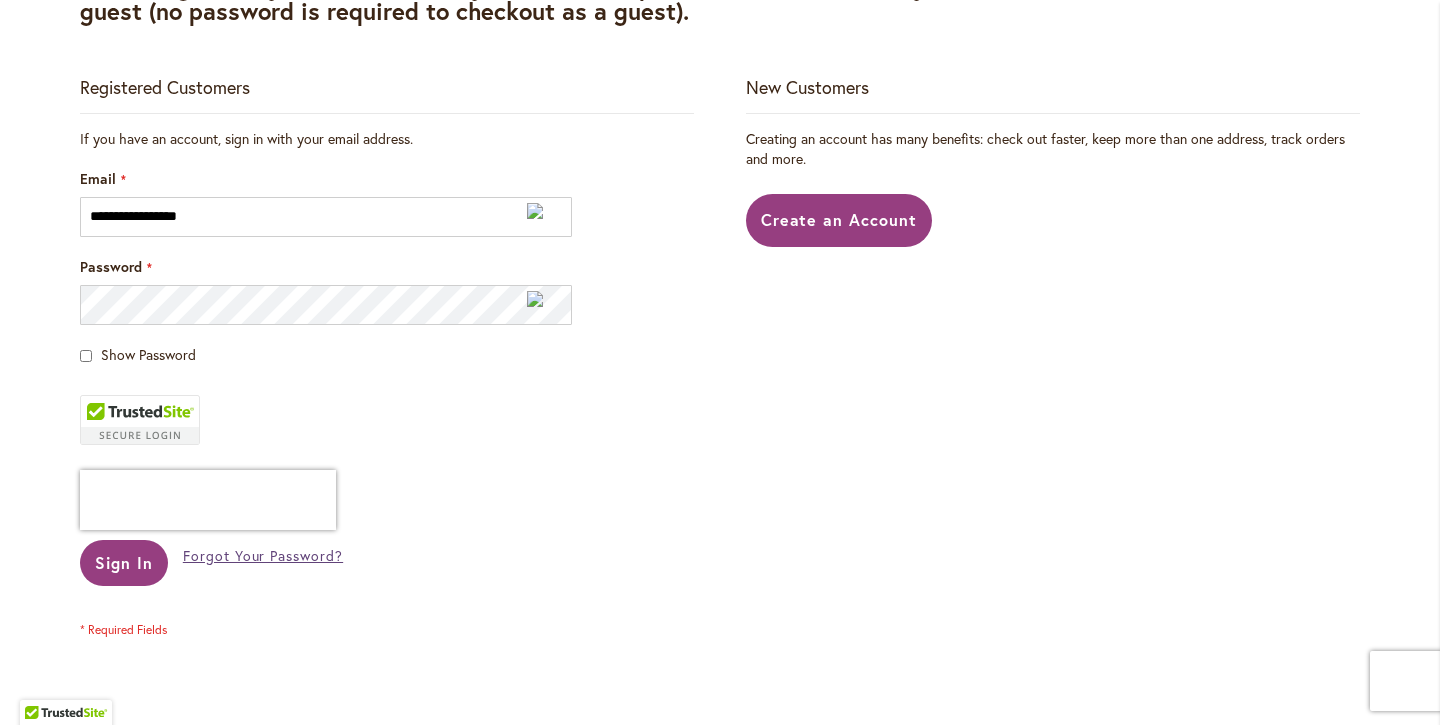 click on "Forgot Your Password?" at bounding box center [263, 555] 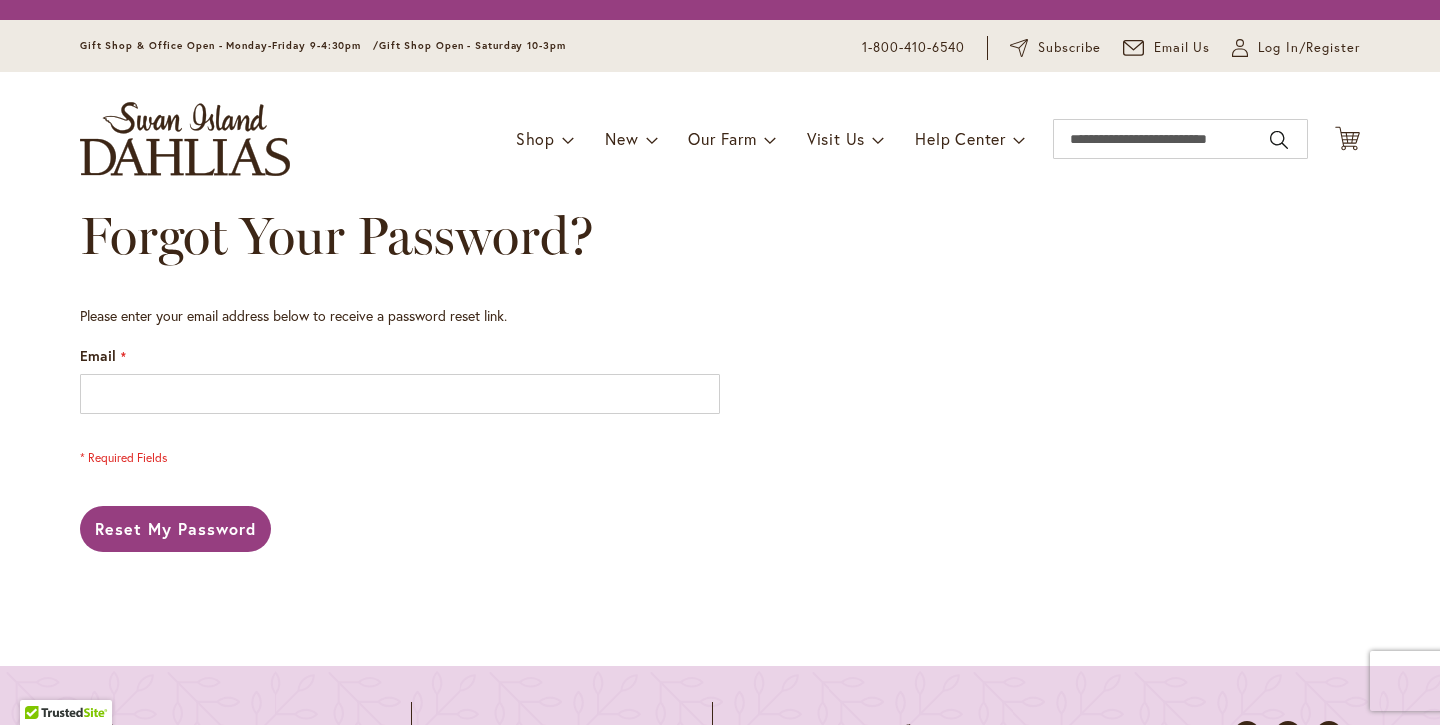 scroll, scrollTop: 0, scrollLeft: 0, axis: both 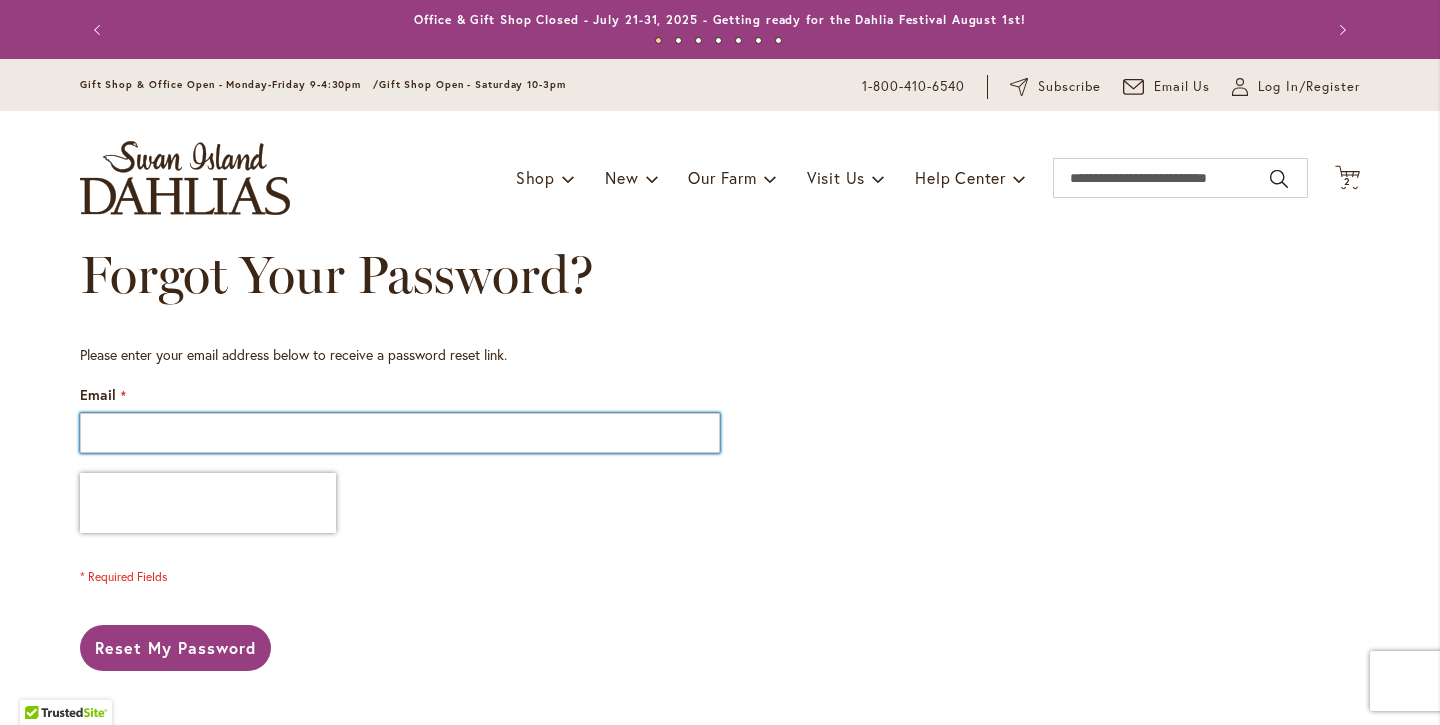 click on "Email" at bounding box center (400, 433) 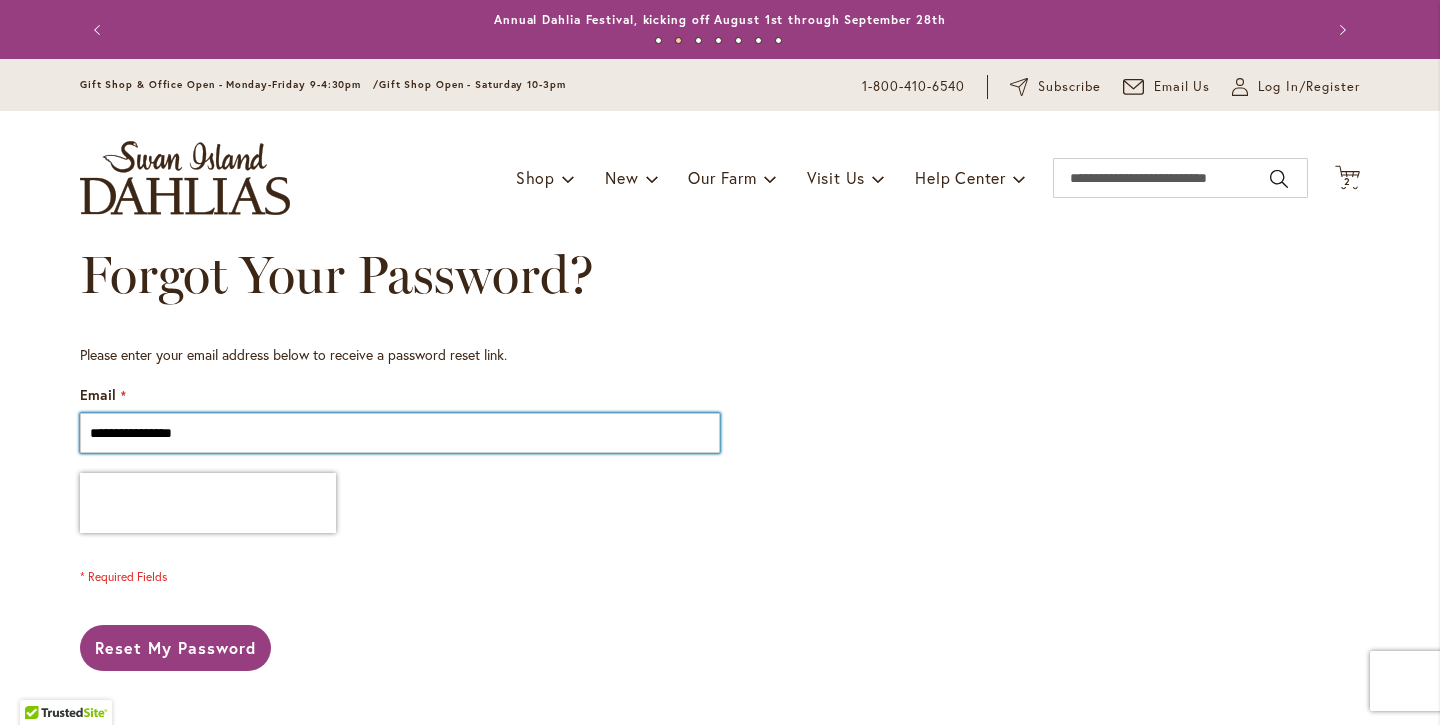 type on "**********" 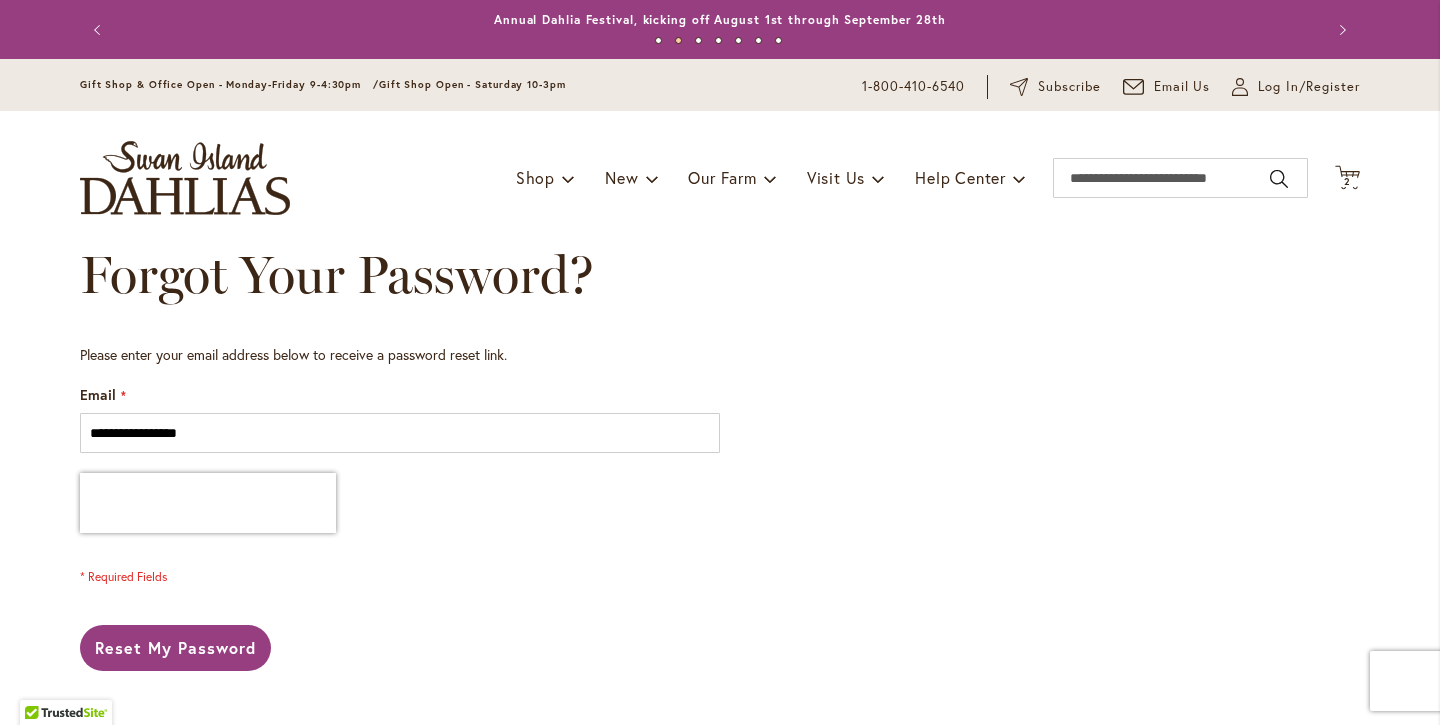 click on "**********" at bounding box center (400, 465) 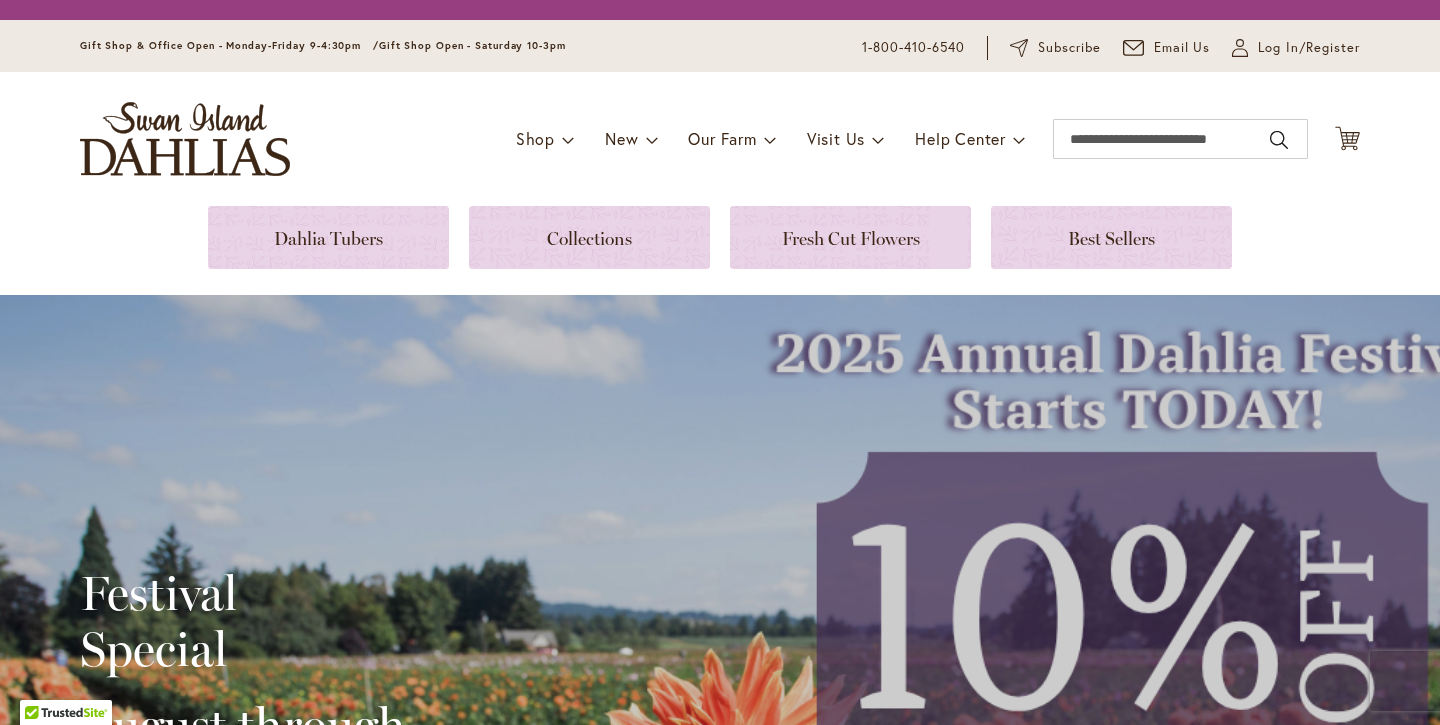 scroll, scrollTop: 0, scrollLeft: 0, axis: both 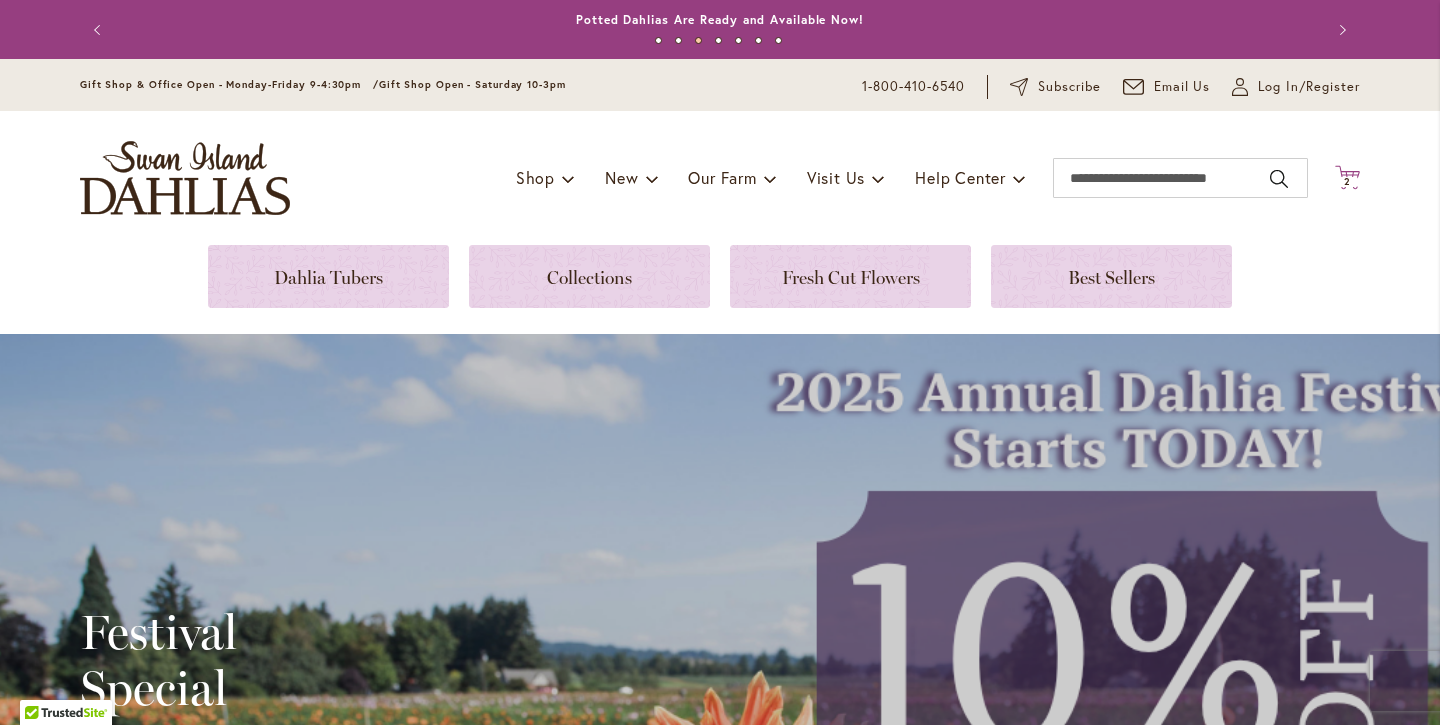 click on "2" at bounding box center (1347, 181) 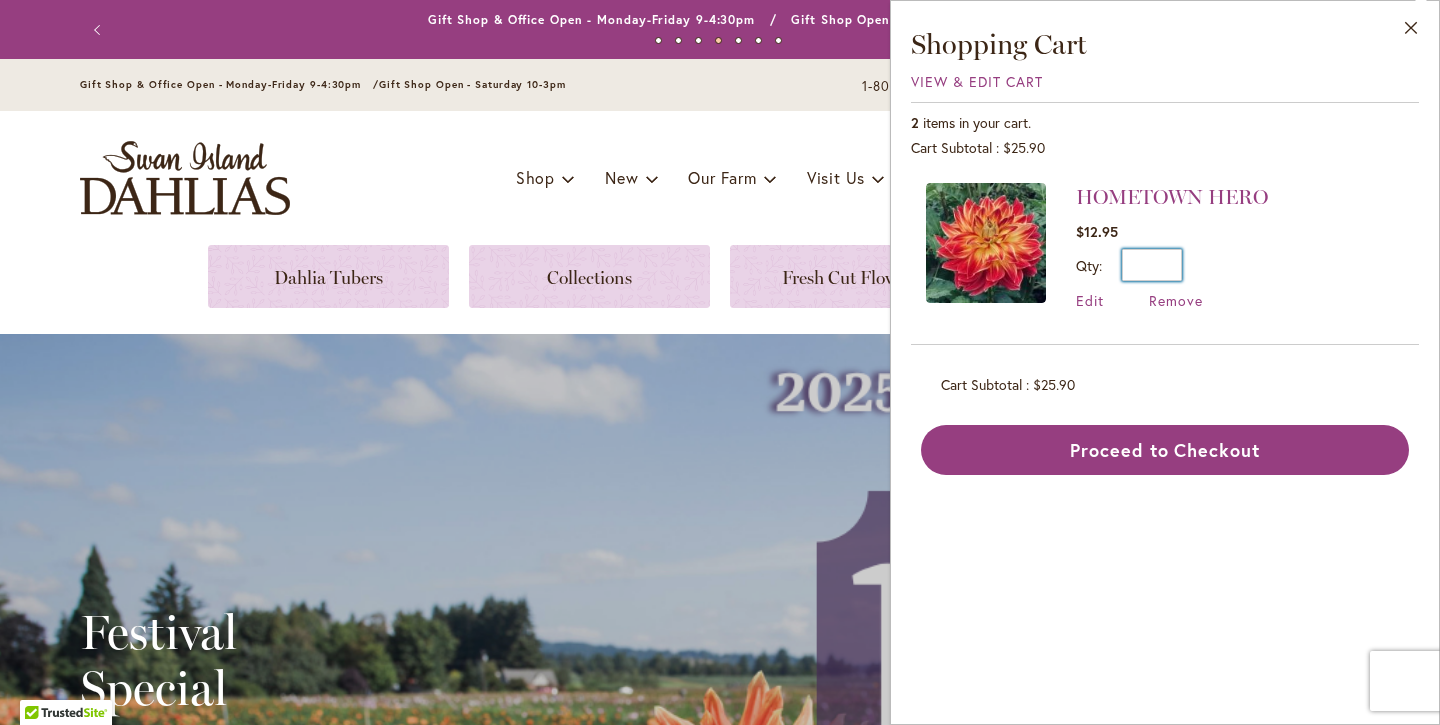 drag, startPoint x: 1176, startPoint y: 266, endPoint x: 1157, endPoint y: 266, distance: 19 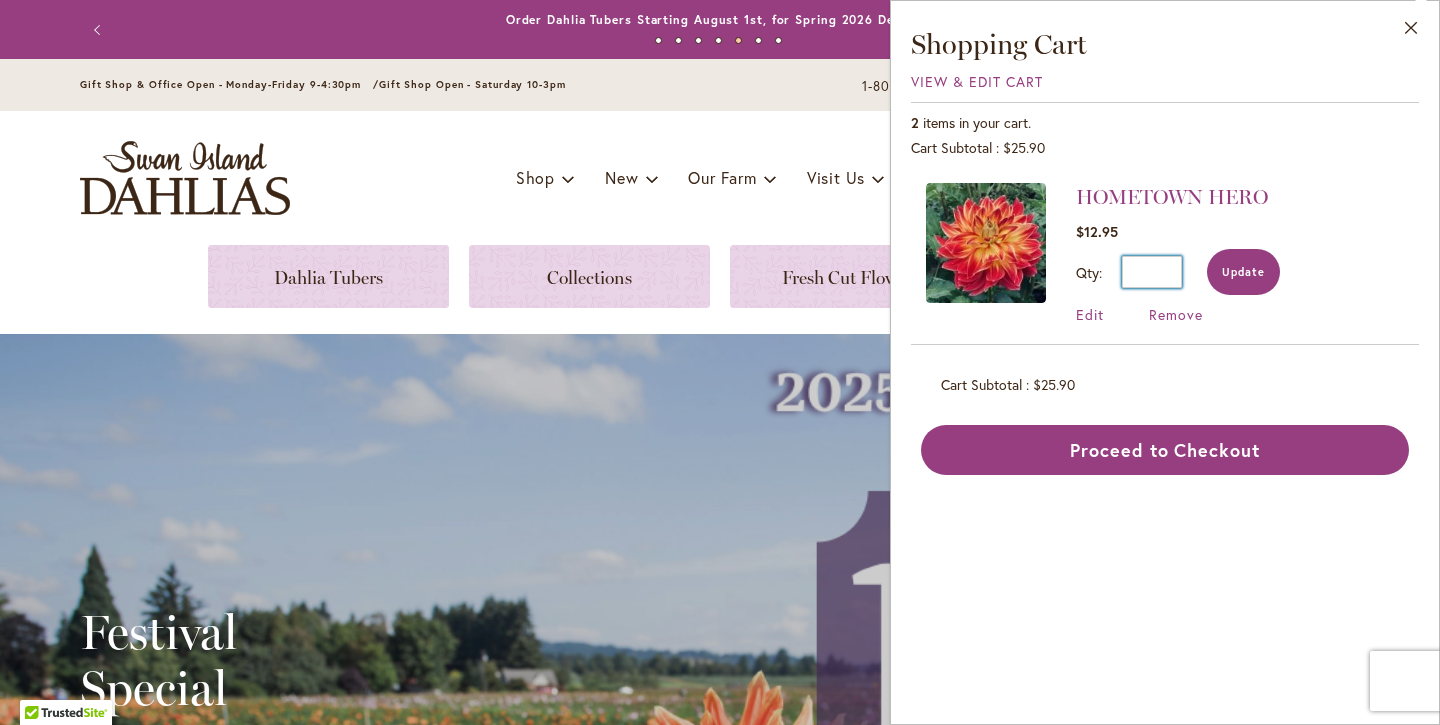 type on "*" 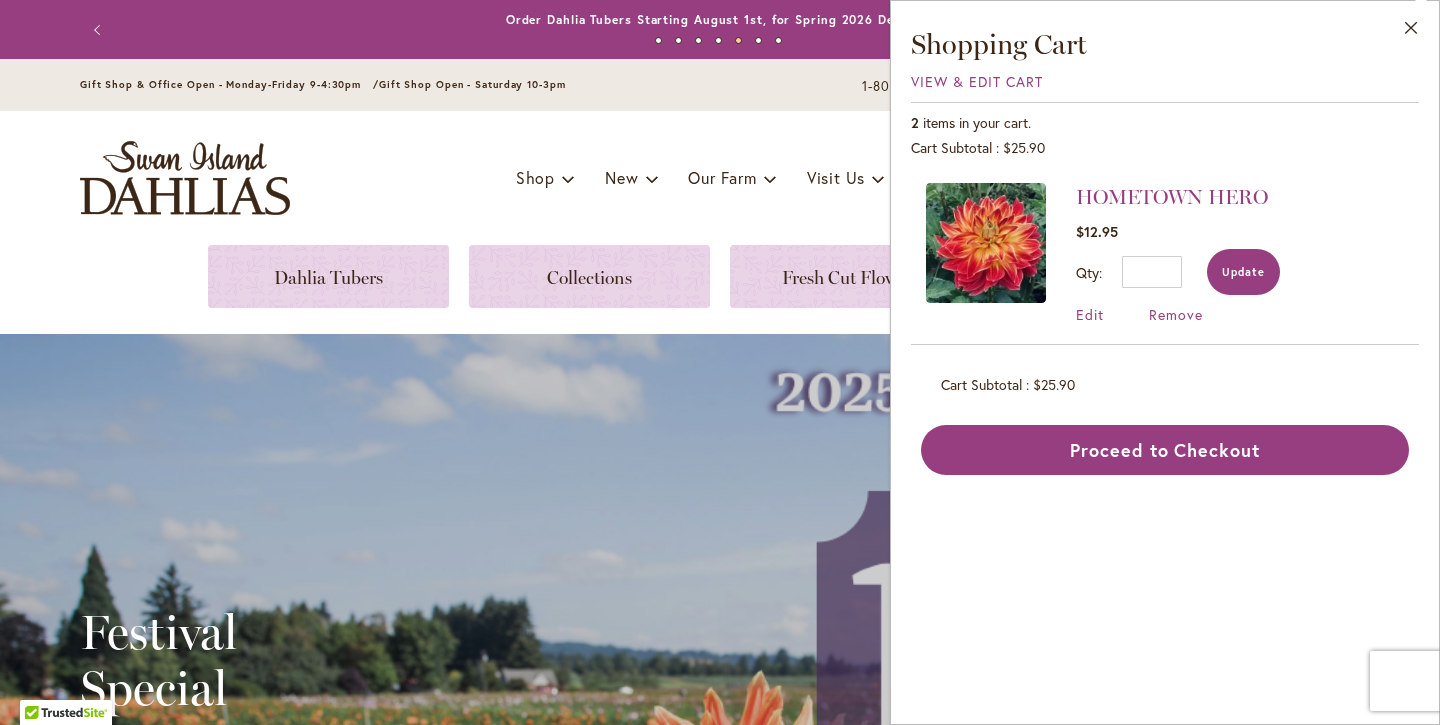 click on "Update" at bounding box center (1243, 272) 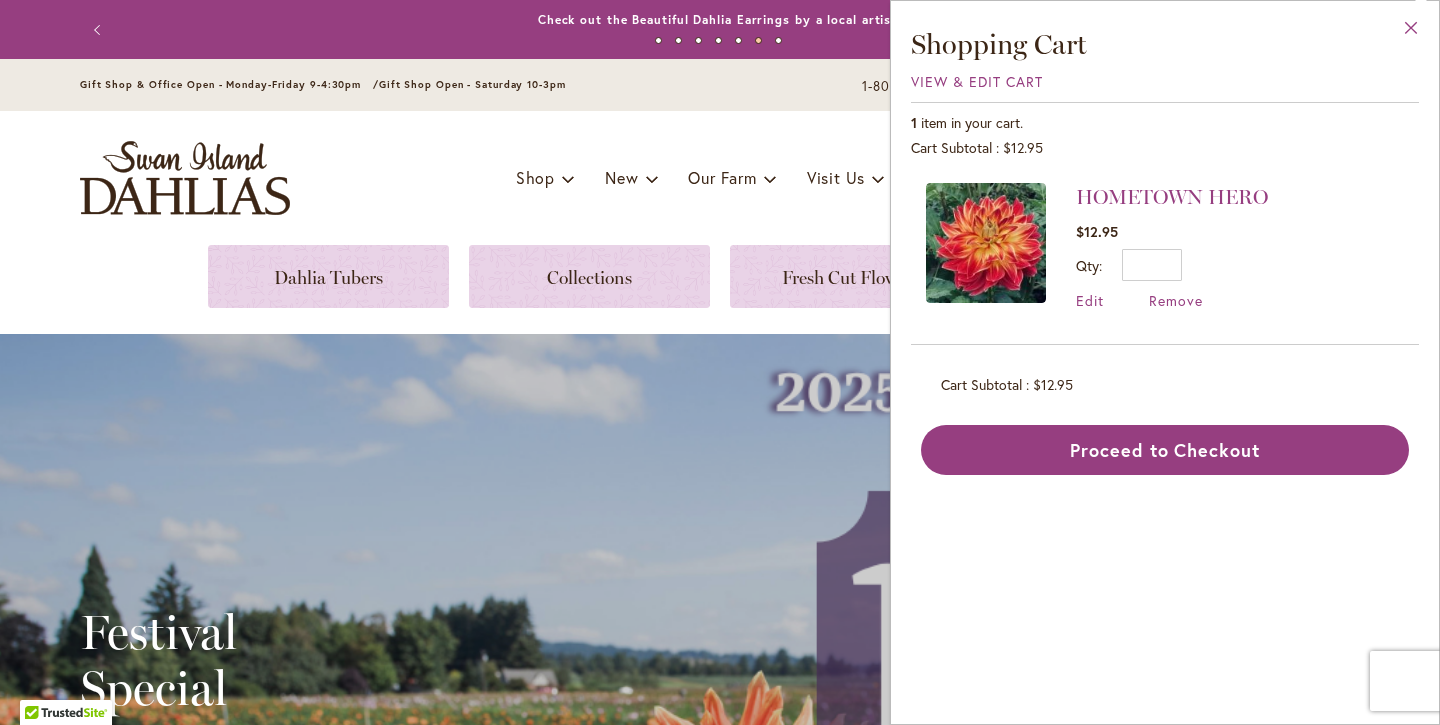 click on "Close" at bounding box center [1411, 32] 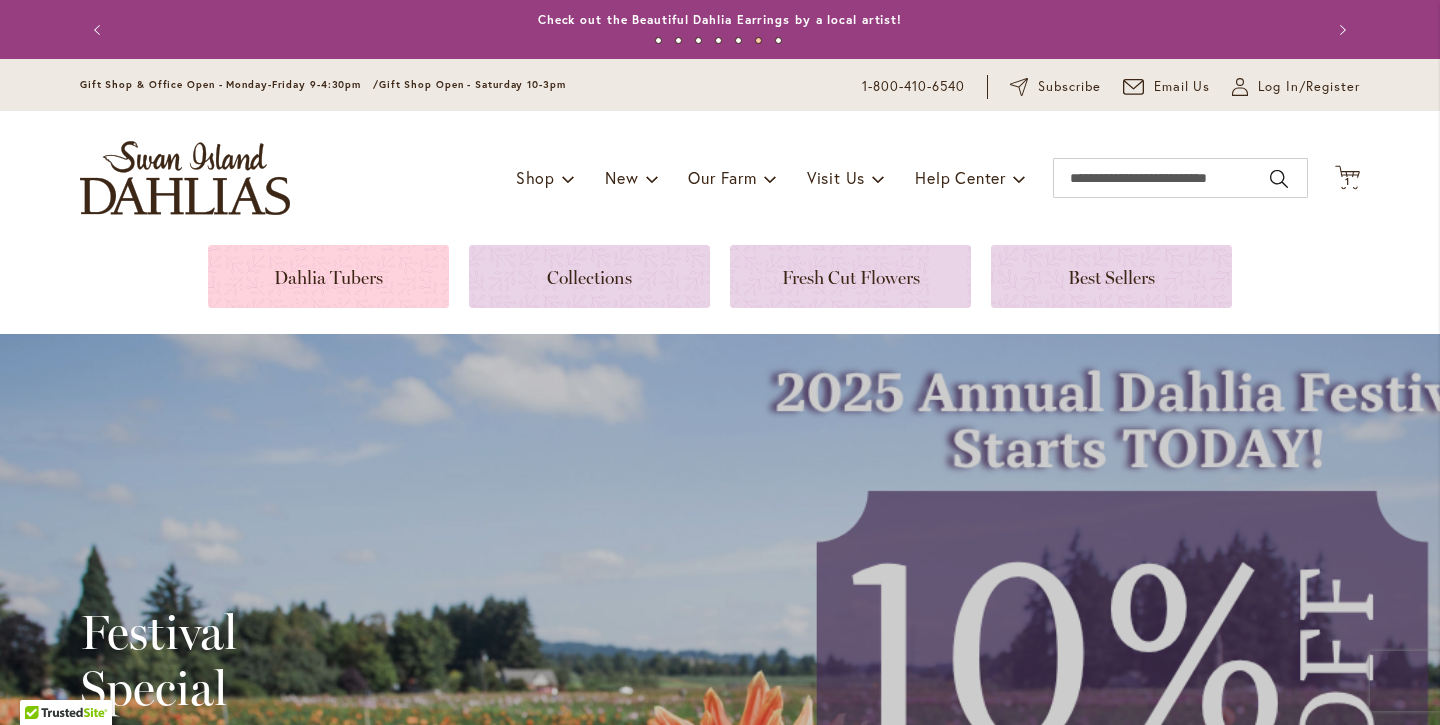click at bounding box center [328, 276] 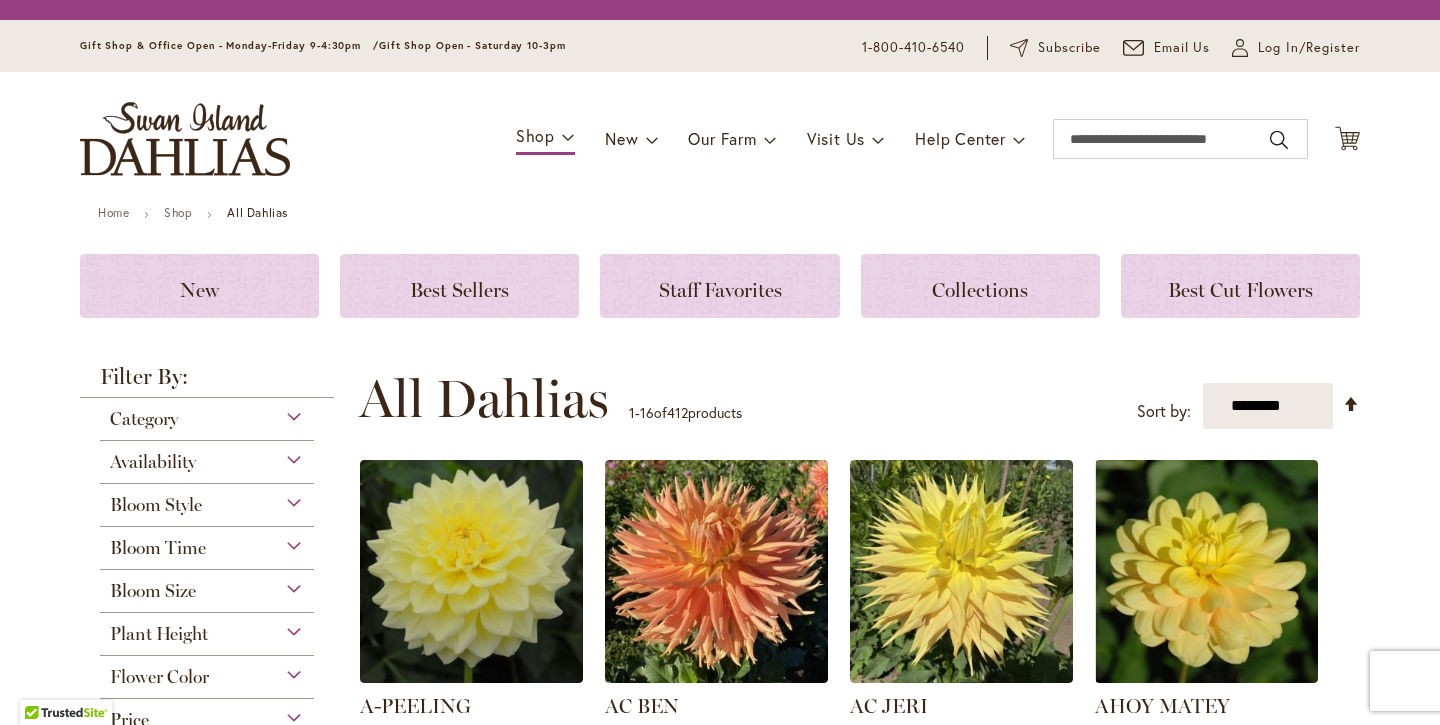 scroll, scrollTop: 0, scrollLeft: 0, axis: both 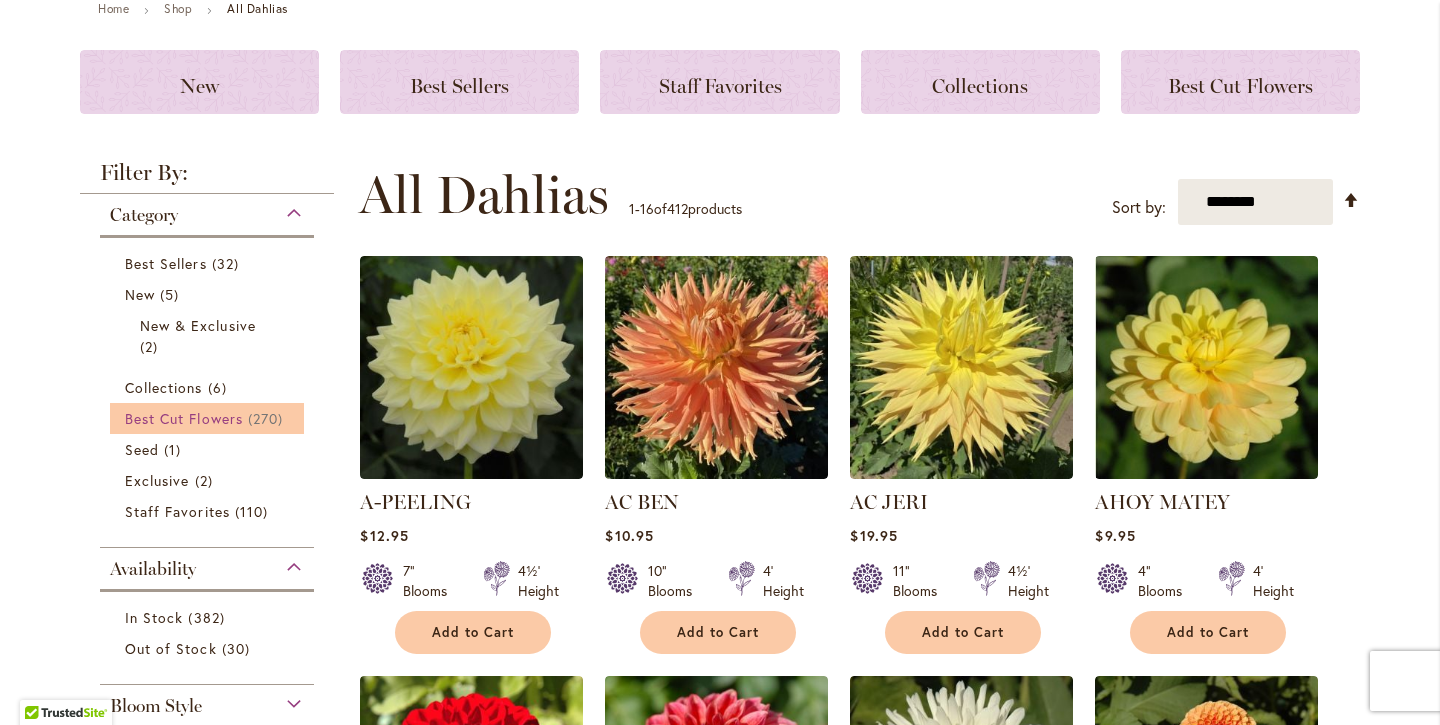 click on "270
items" at bounding box center [268, 418] 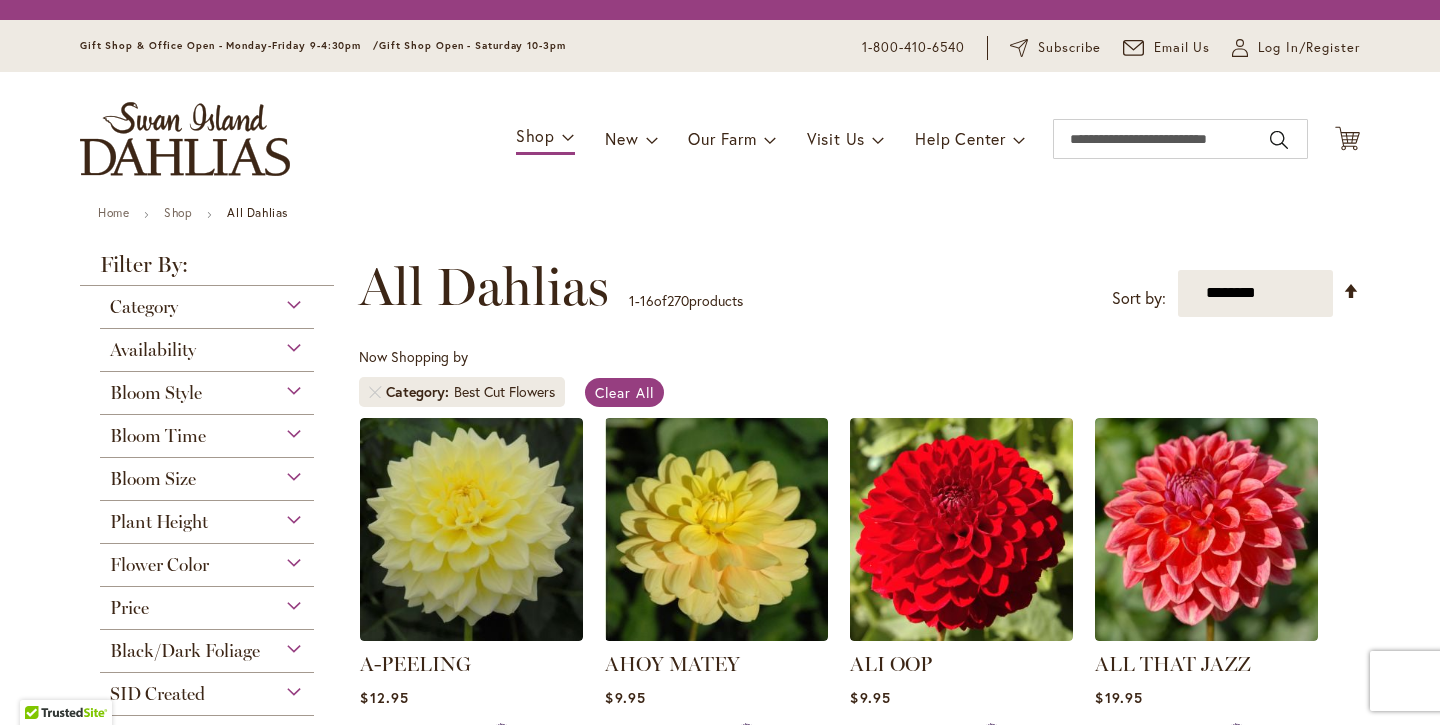 scroll, scrollTop: 0, scrollLeft: 0, axis: both 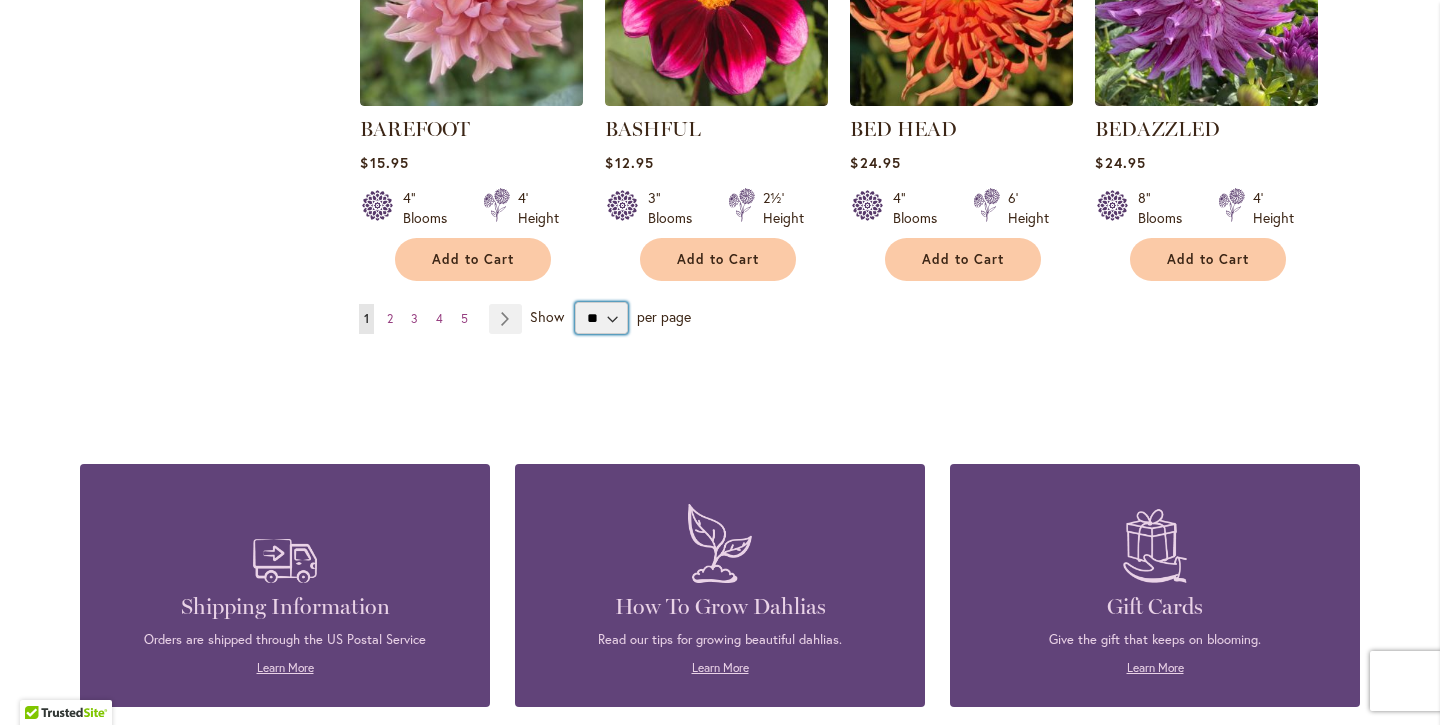select on "**" 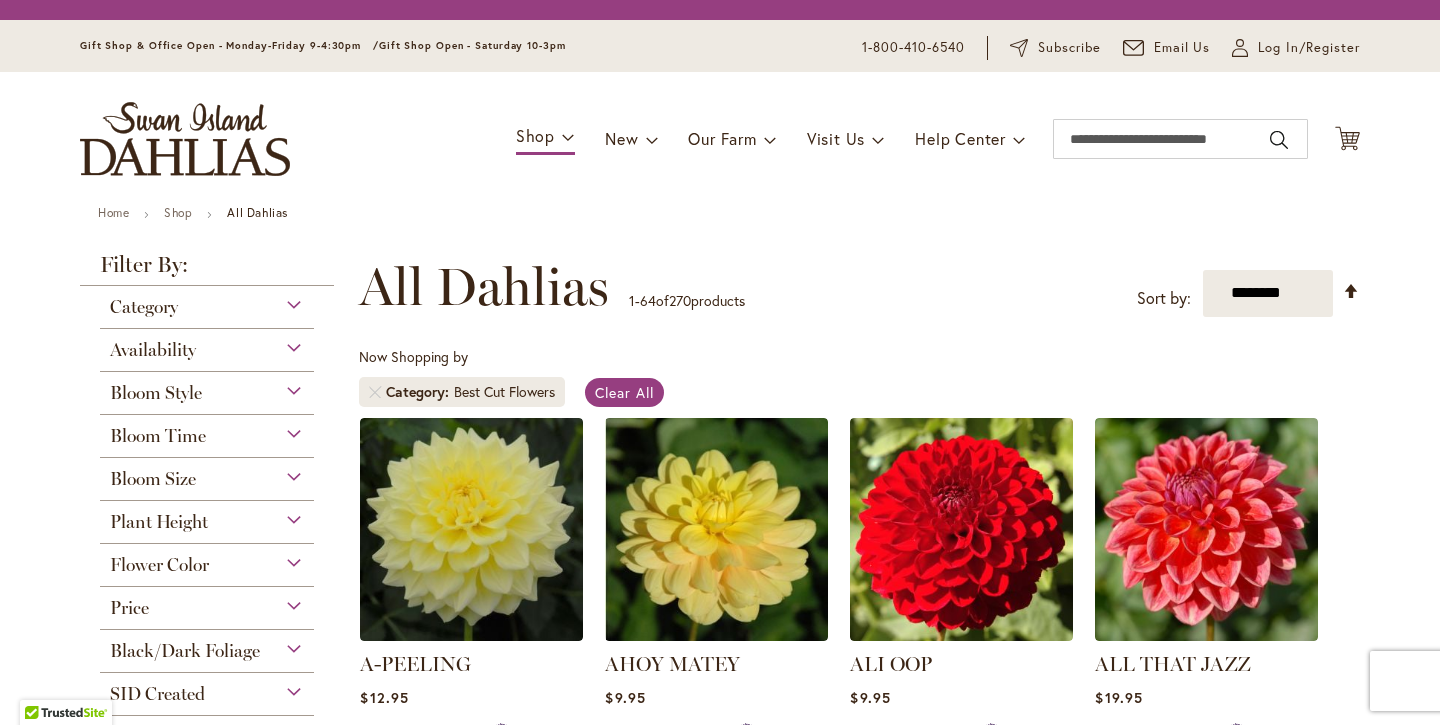 scroll, scrollTop: 0, scrollLeft: 0, axis: both 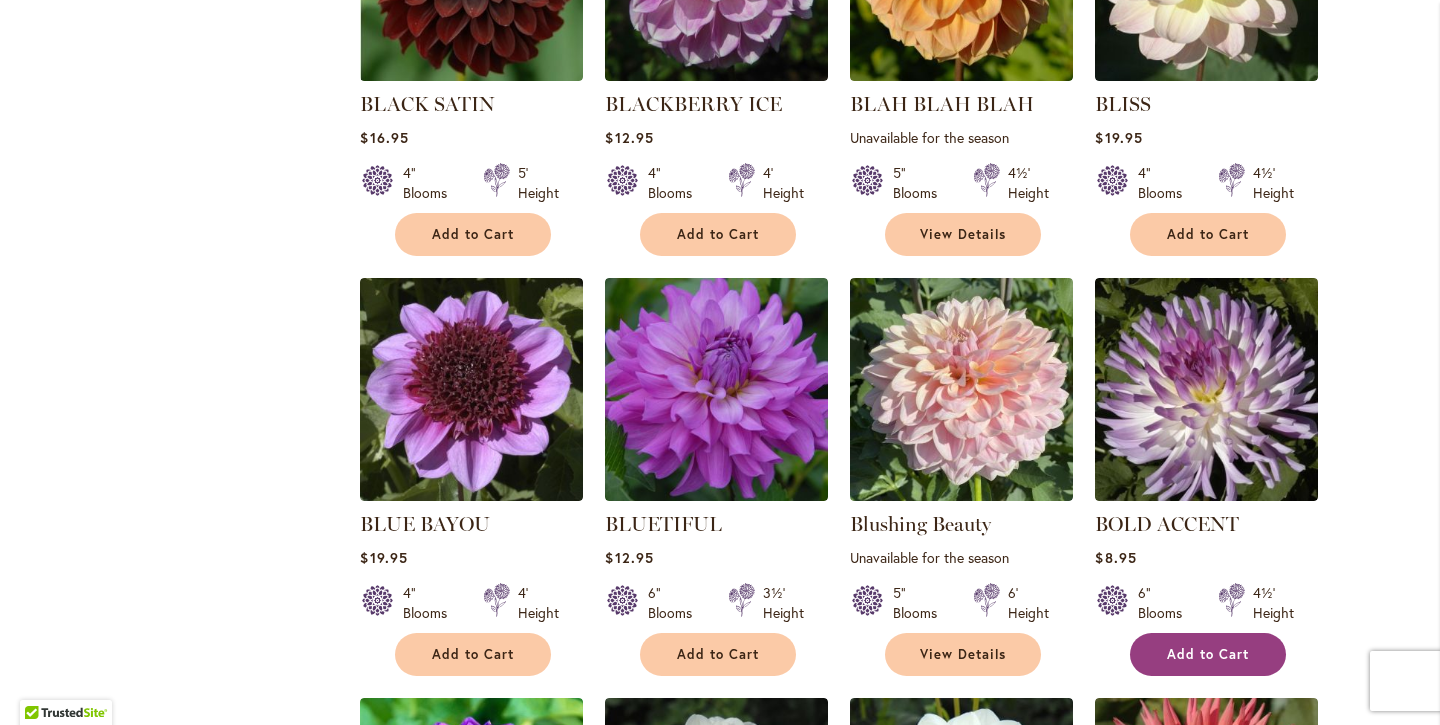 click on "Add to Cart" at bounding box center (1208, 654) 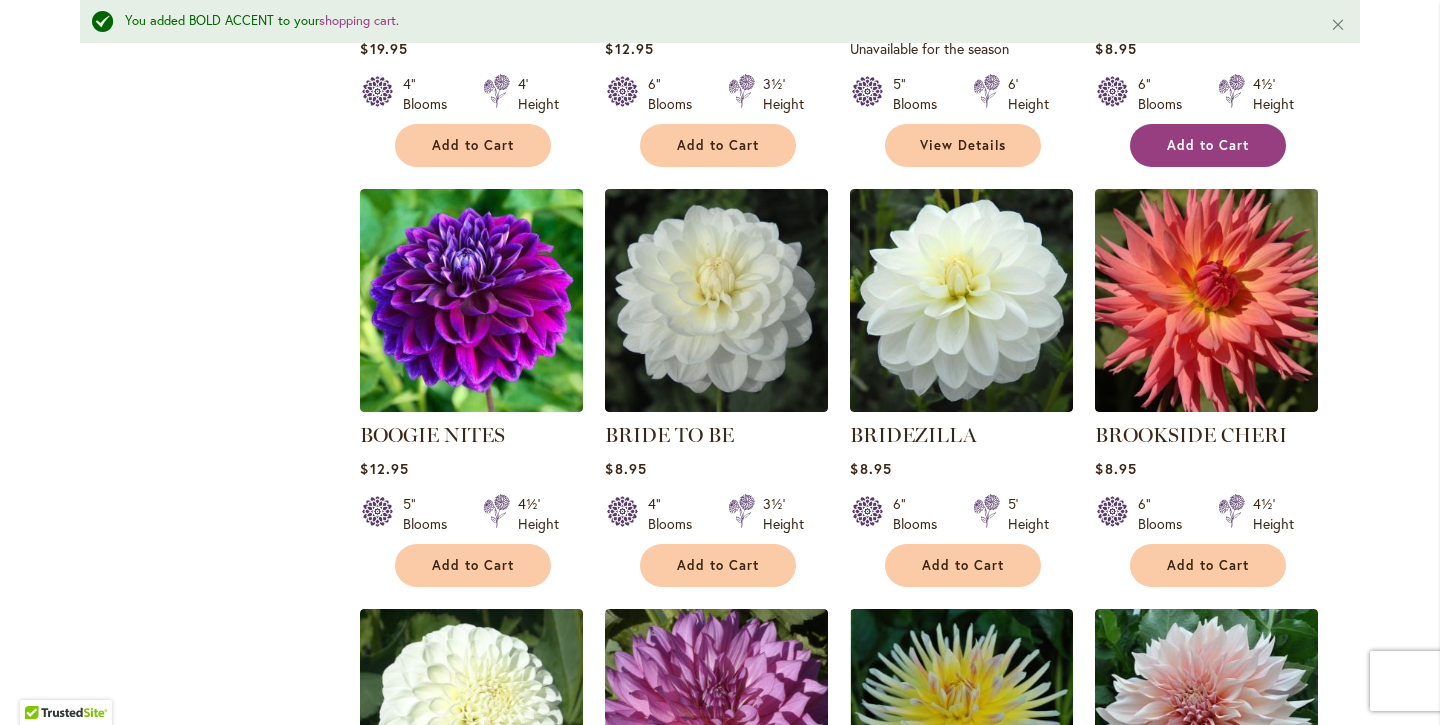 scroll, scrollTop: 3268, scrollLeft: 0, axis: vertical 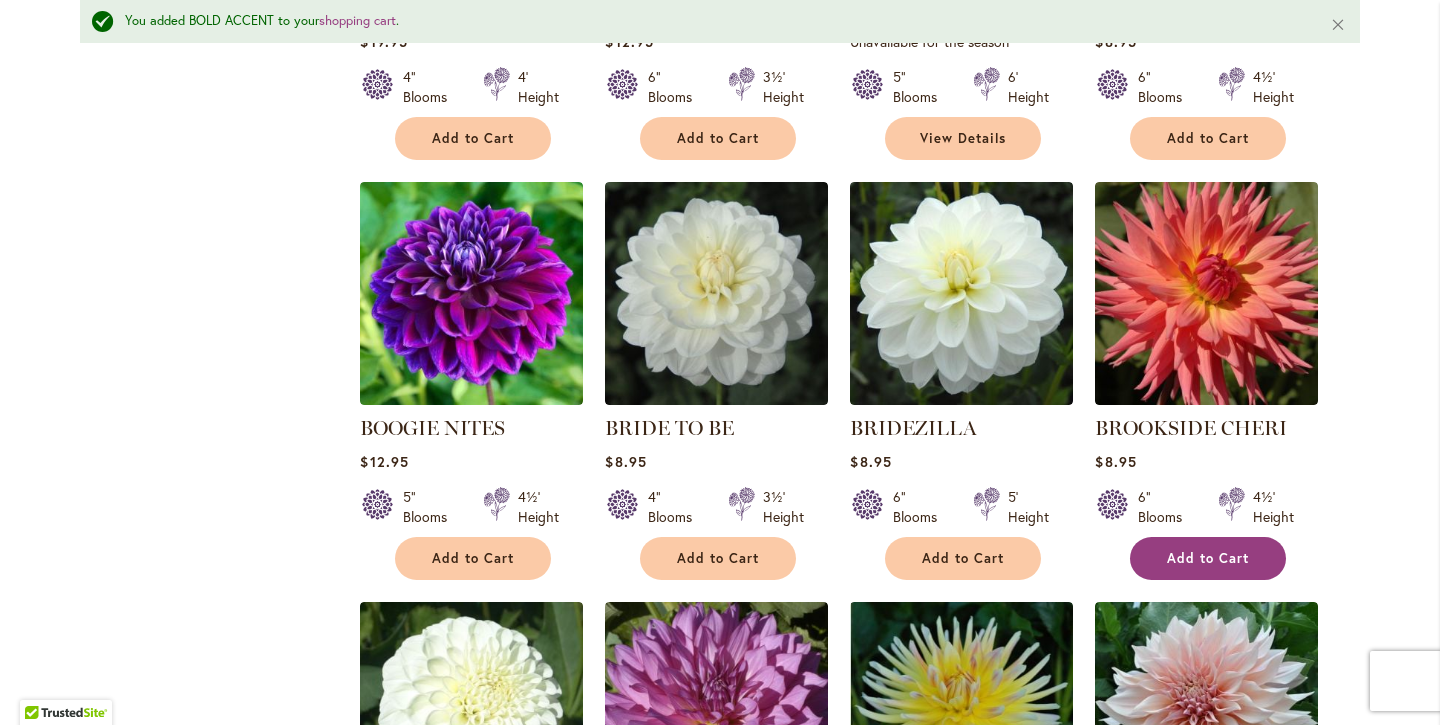 click on "Add to Cart" at bounding box center (1208, 558) 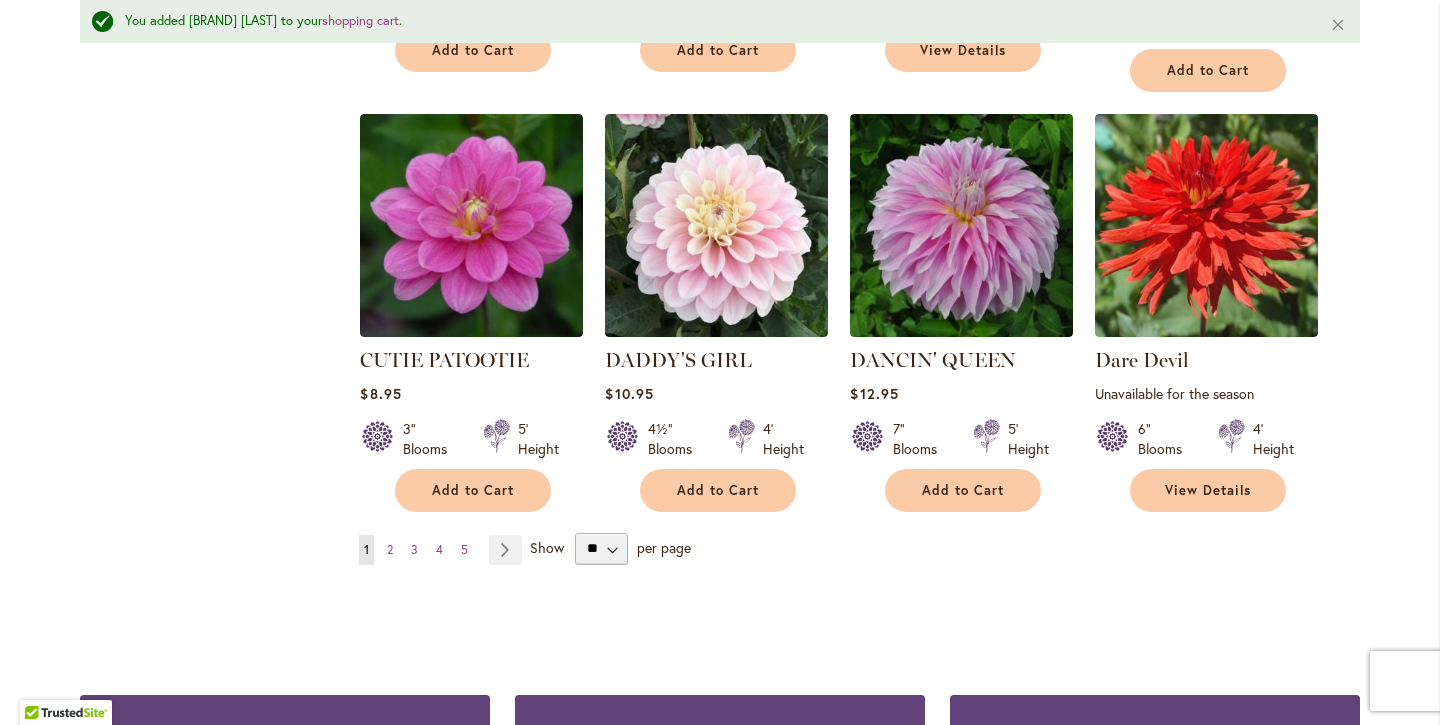 scroll, scrollTop: 6743, scrollLeft: 0, axis: vertical 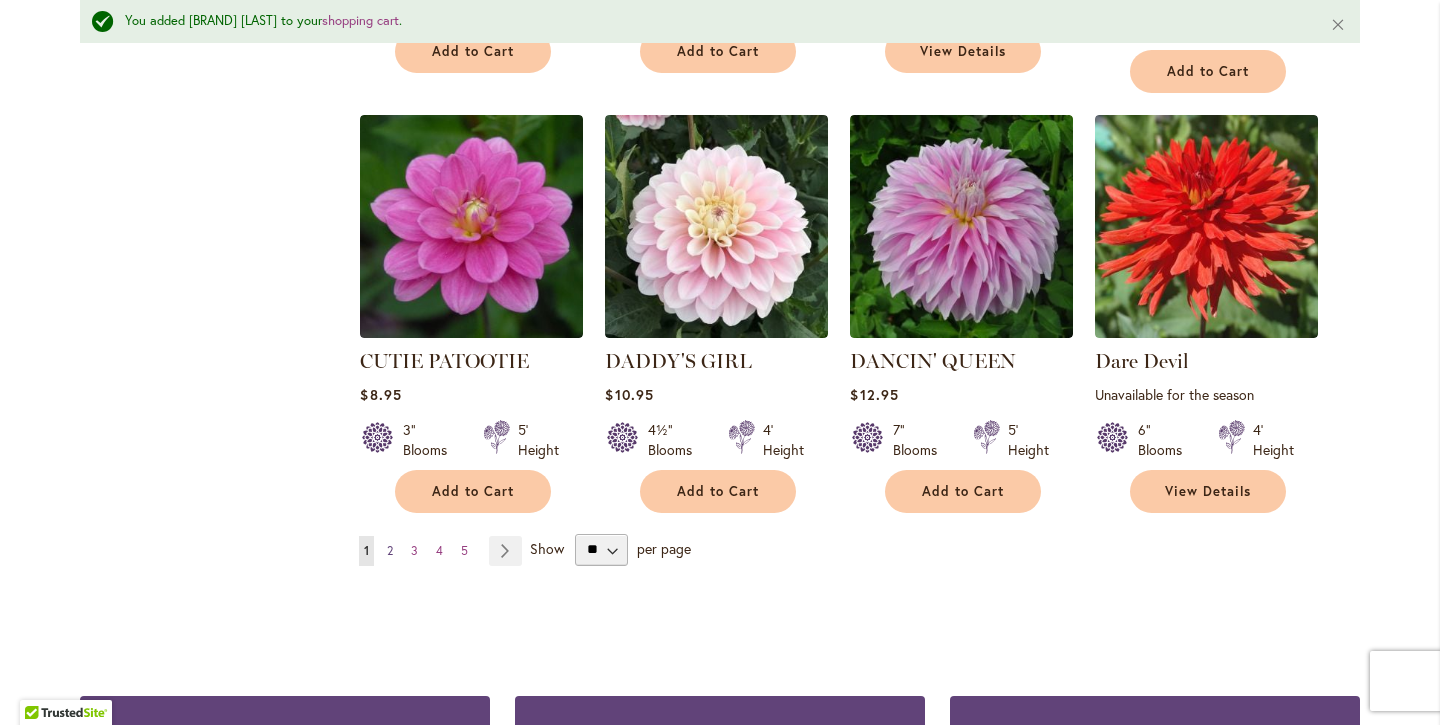 click on "Page
2" at bounding box center (390, 551) 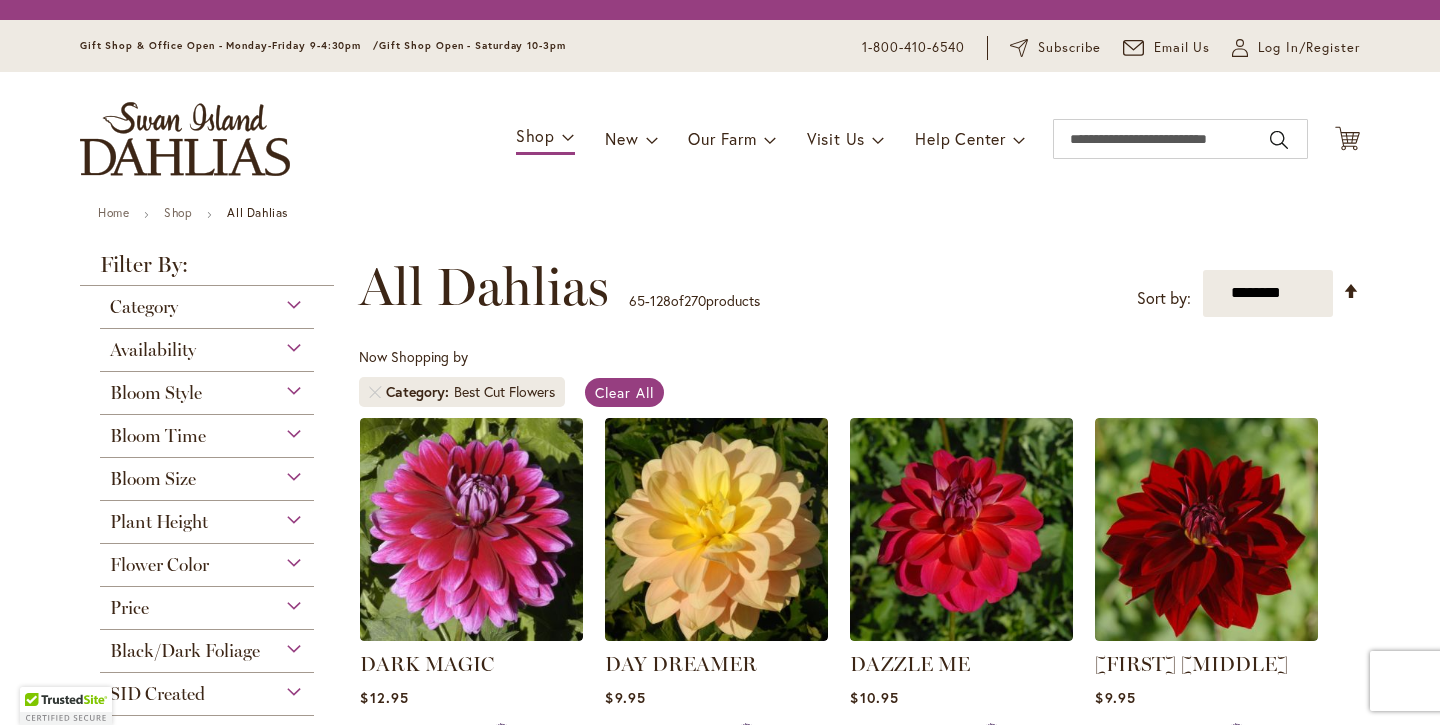 scroll, scrollTop: 0, scrollLeft: 0, axis: both 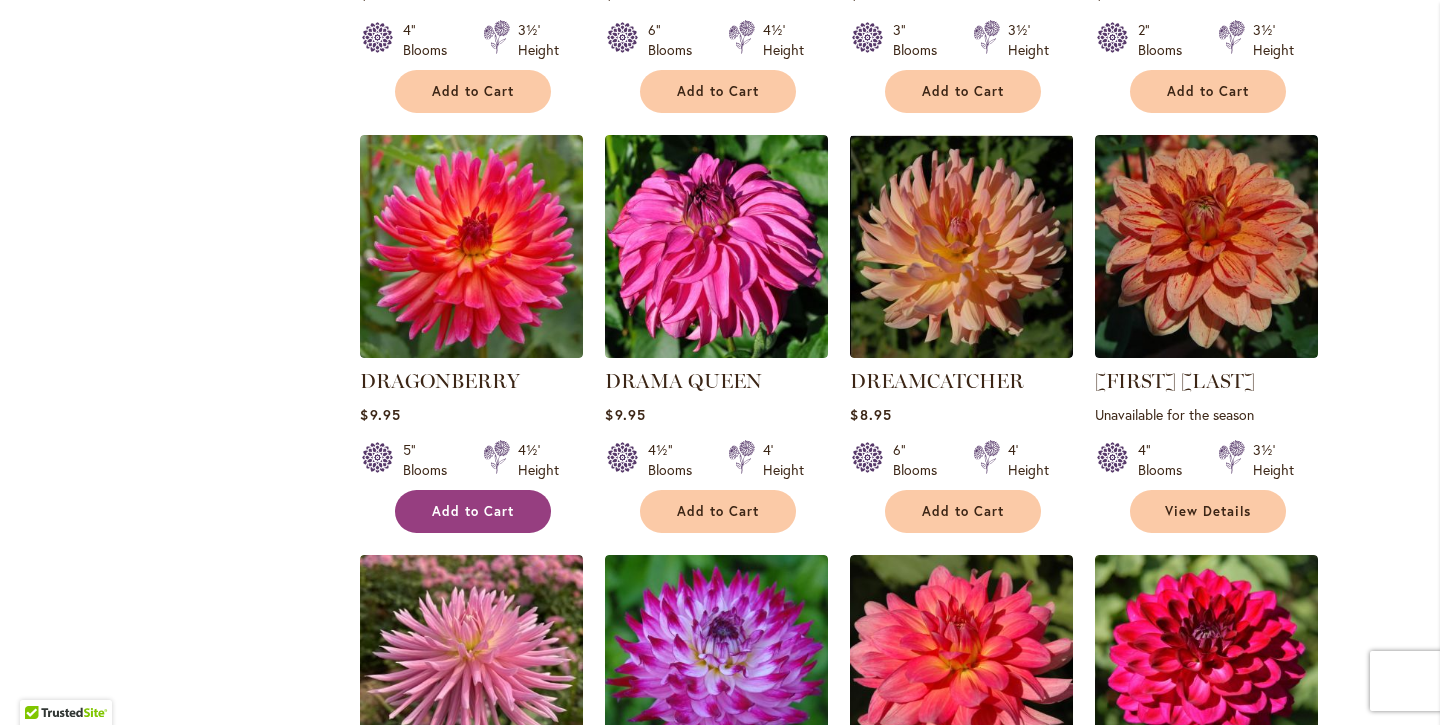 click on "Add to Cart" at bounding box center (473, 511) 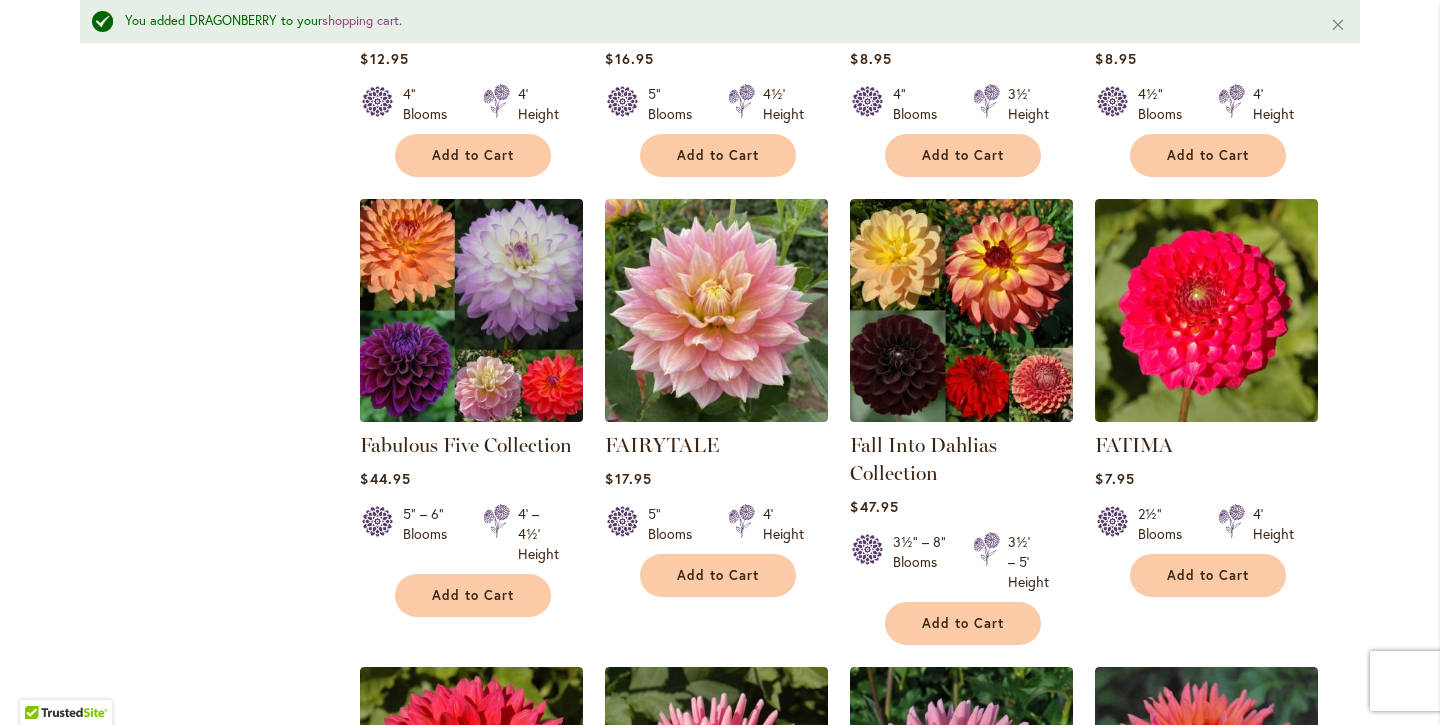 scroll, scrollTop: 1989, scrollLeft: 0, axis: vertical 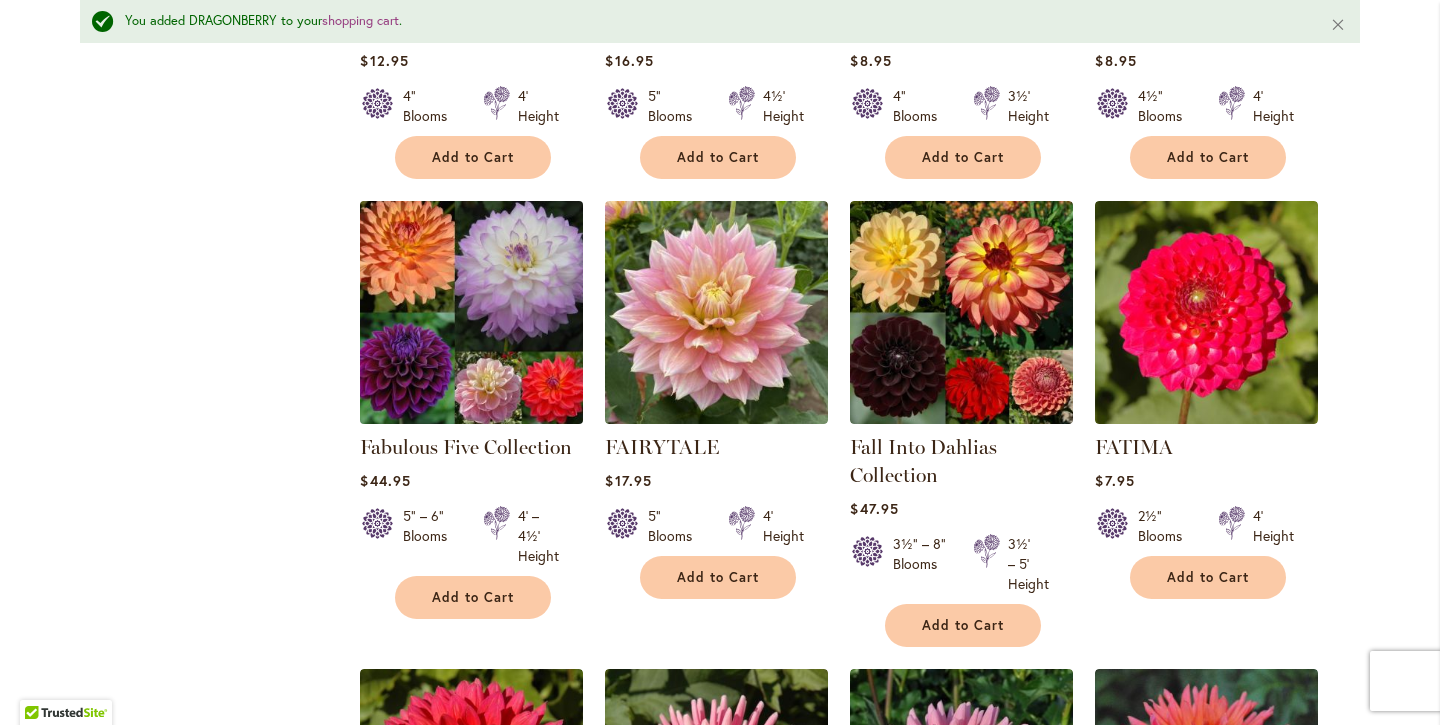 click at bounding box center (472, 312) 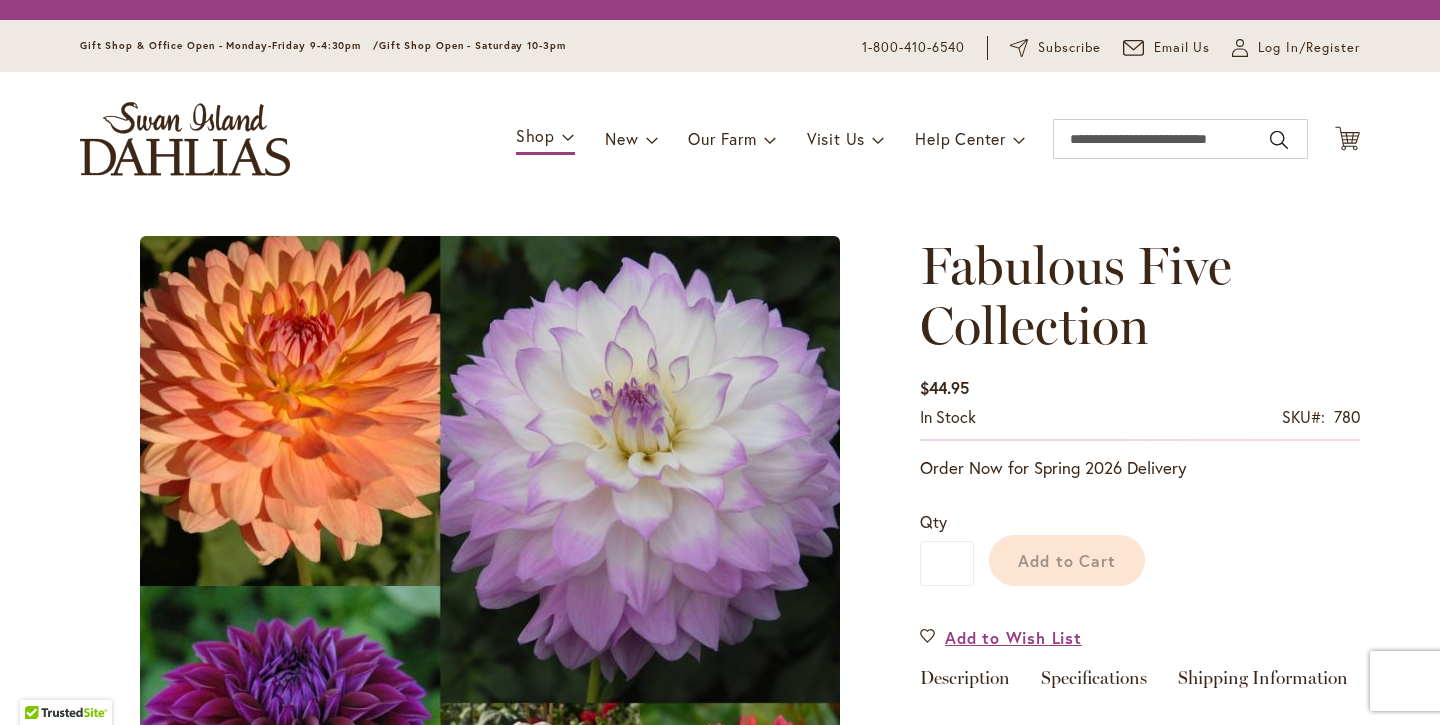 scroll, scrollTop: 0, scrollLeft: 0, axis: both 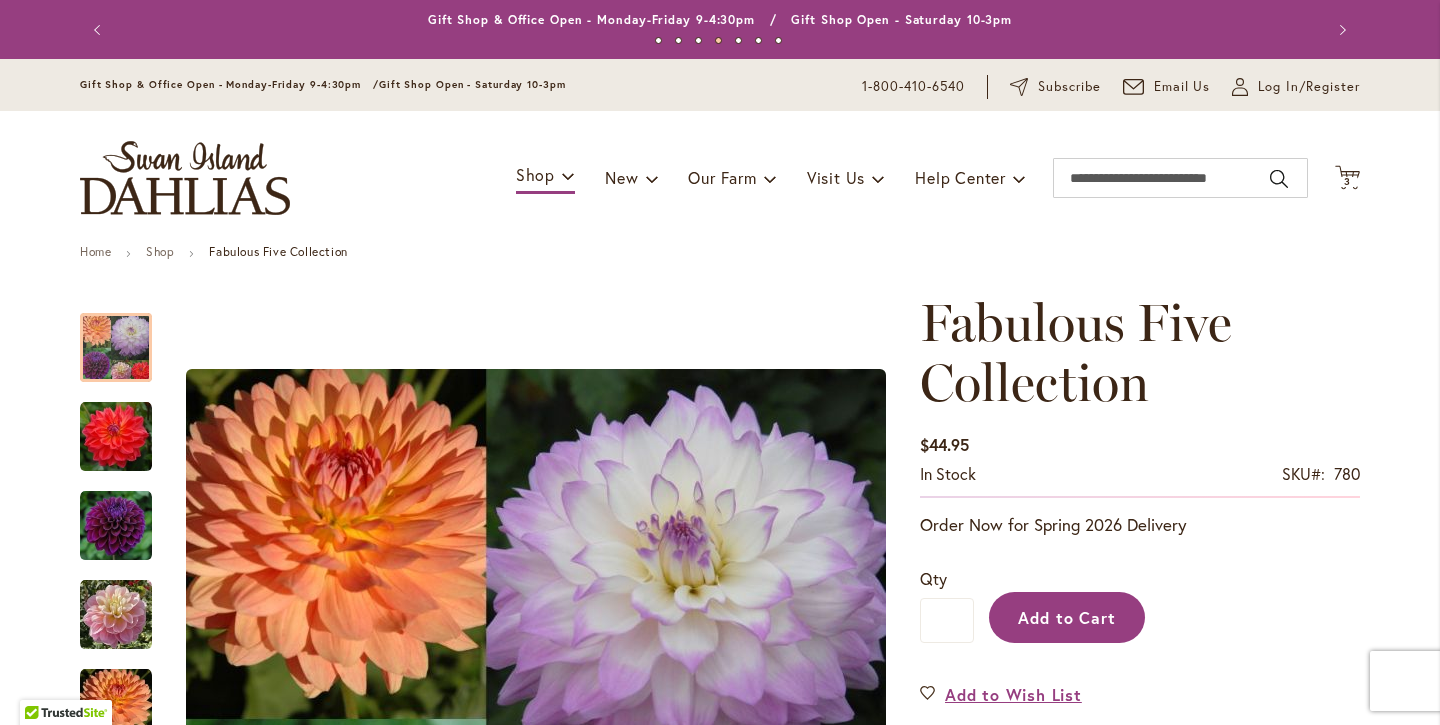 click on "Add to Cart" at bounding box center (1067, 617) 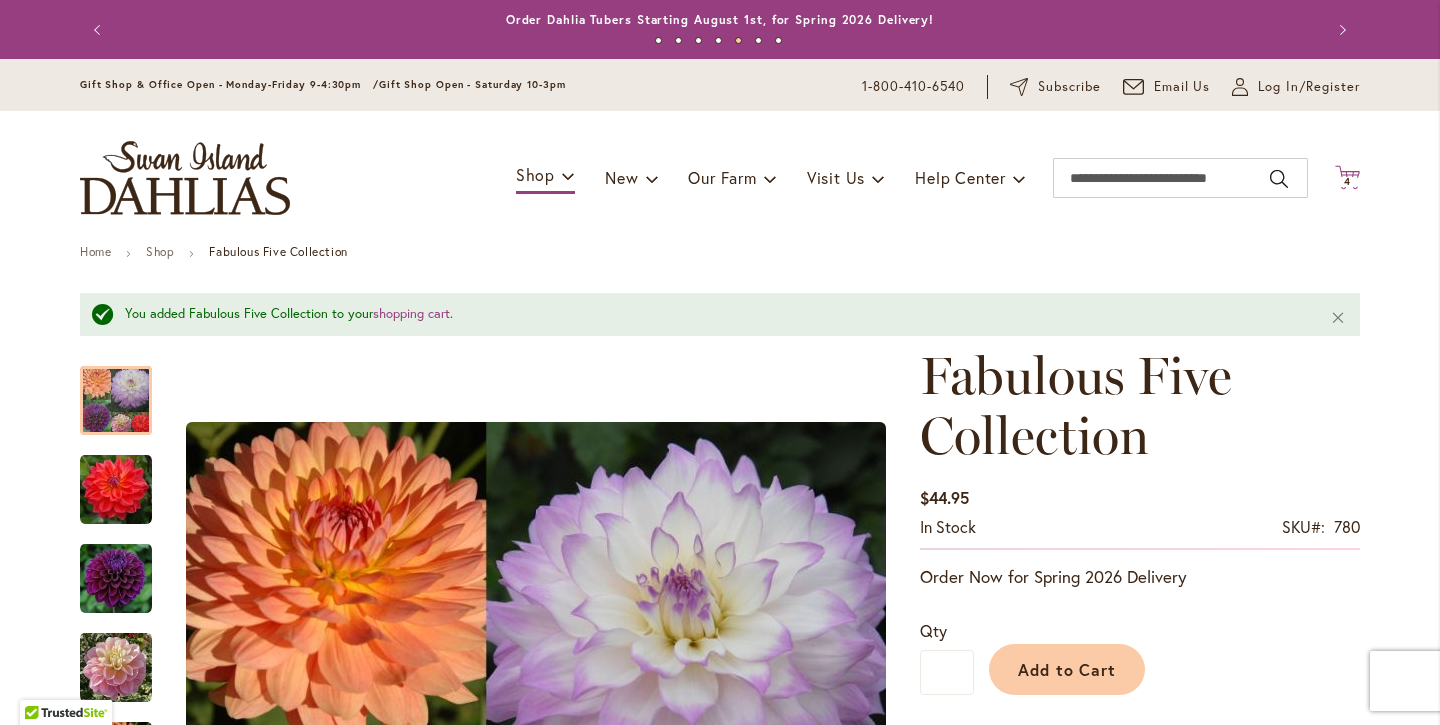 click on "4" at bounding box center (1347, 181) 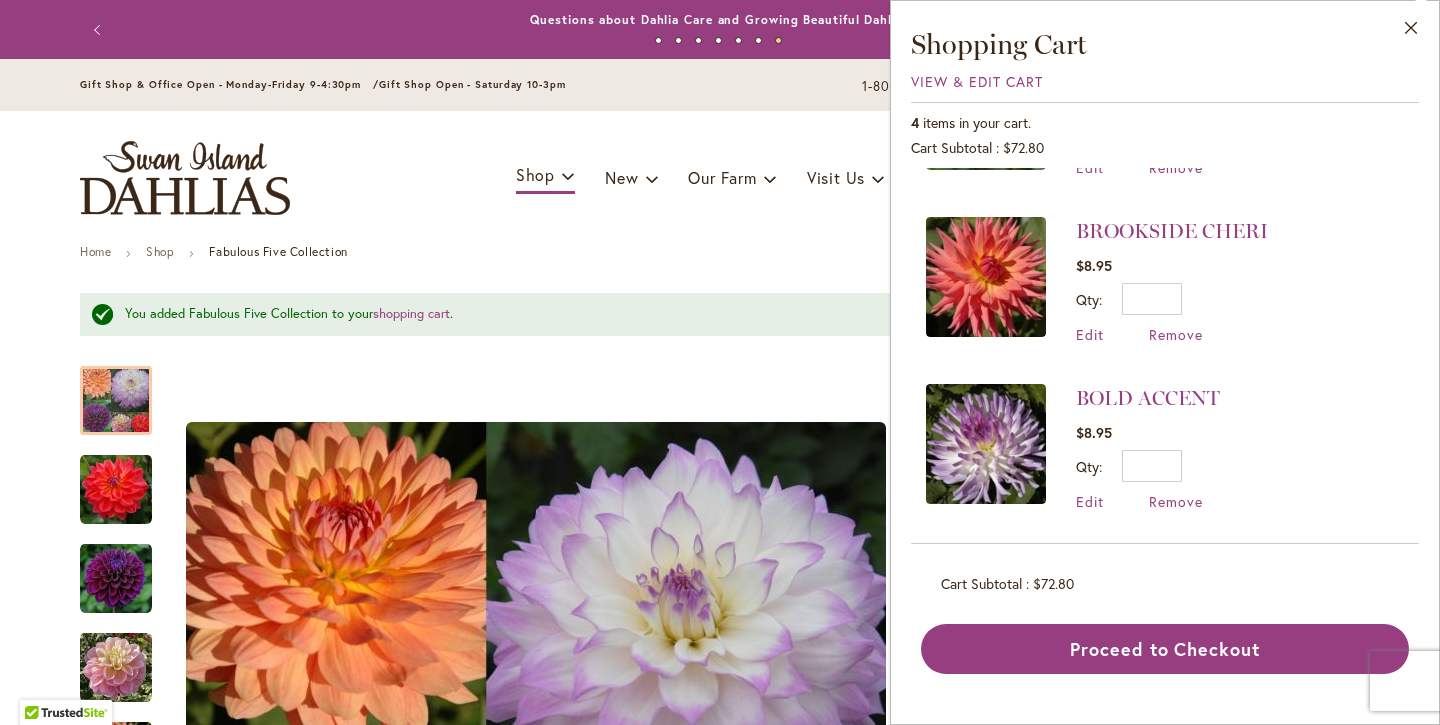 scroll, scrollTop: 299, scrollLeft: 0, axis: vertical 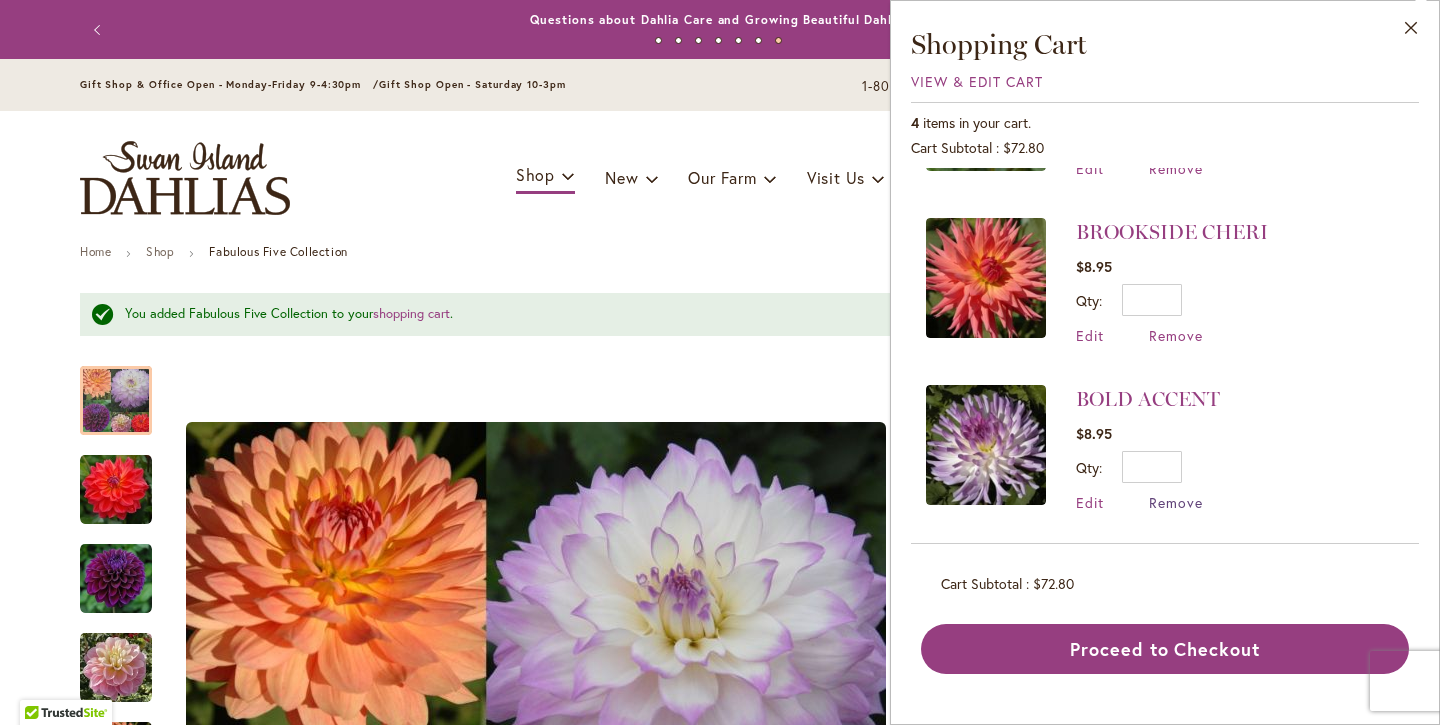 click on "Remove" at bounding box center (1176, 502) 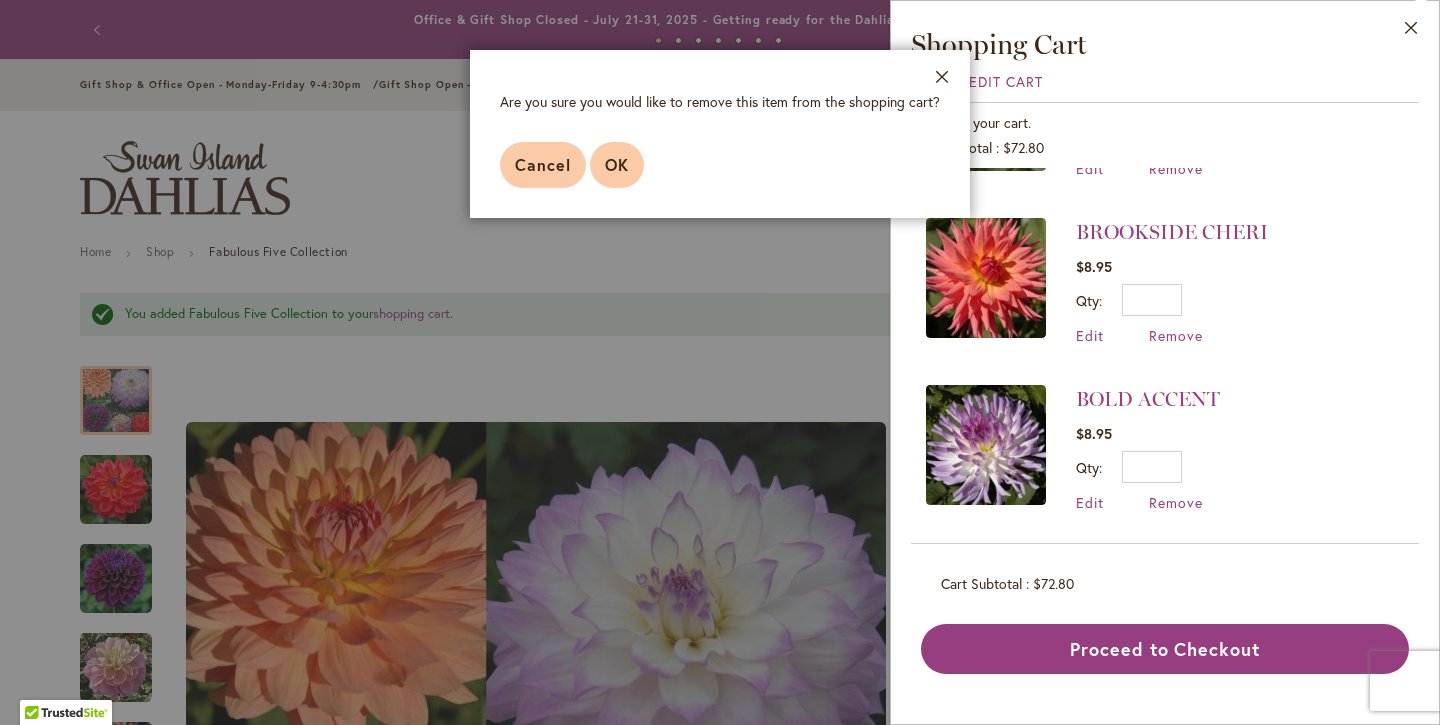 click on "OK" at bounding box center (617, 164) 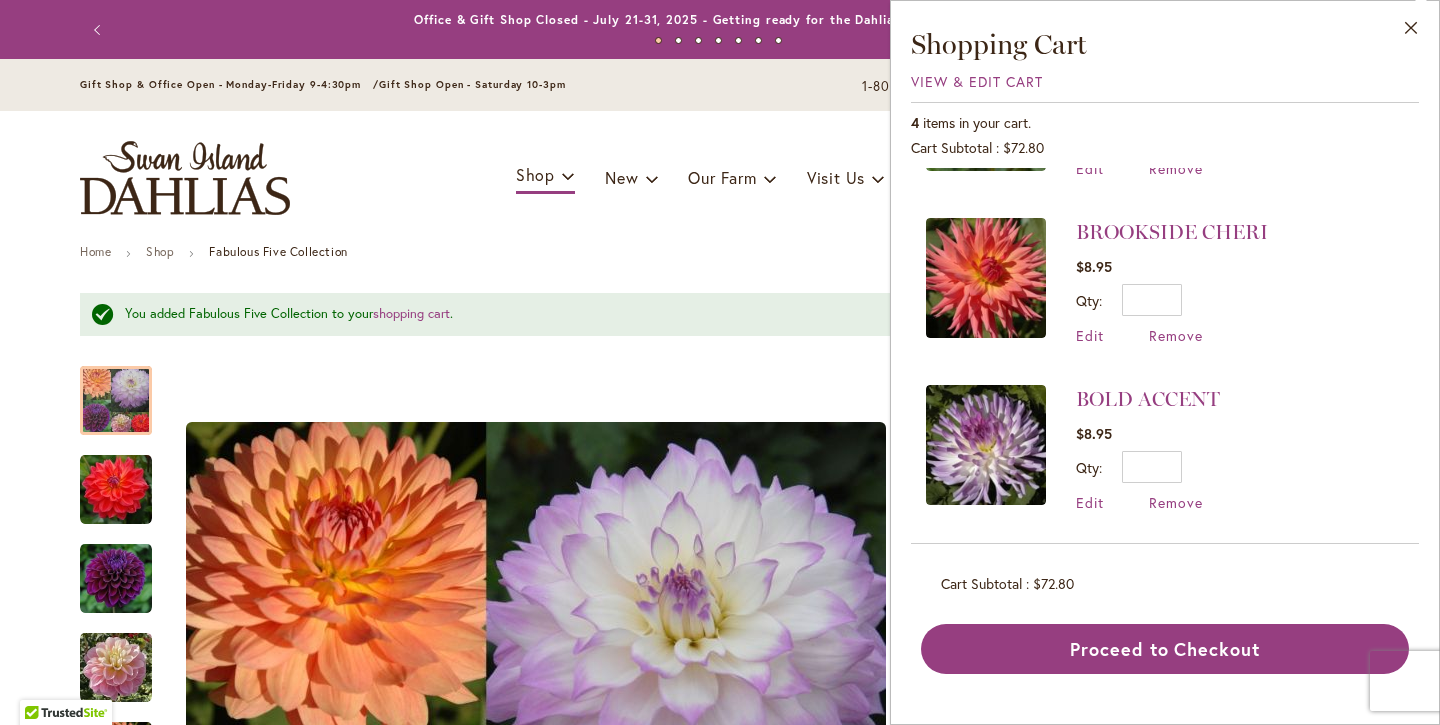 scroll, scrollTop: 0, scrollLeft: 0, axis: both 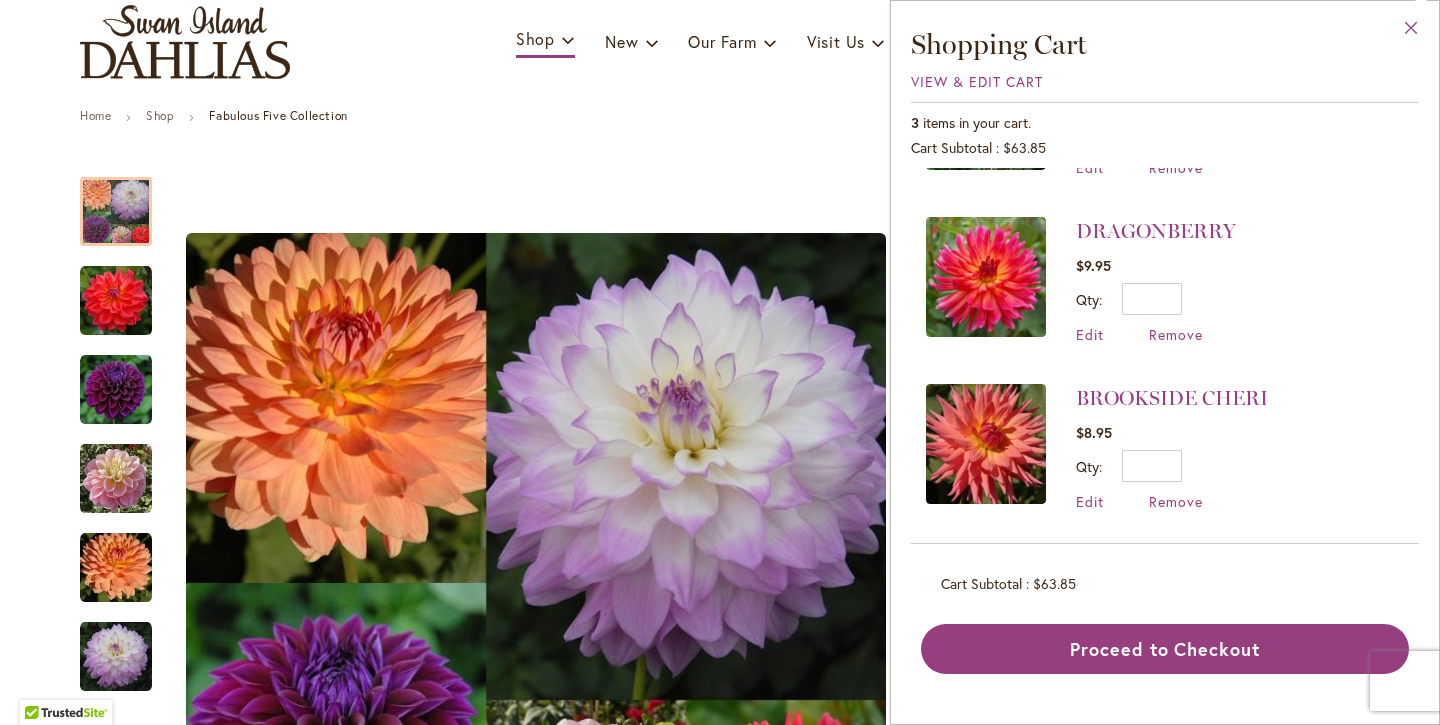 click on "Close" at bounding box center (1411, 32) 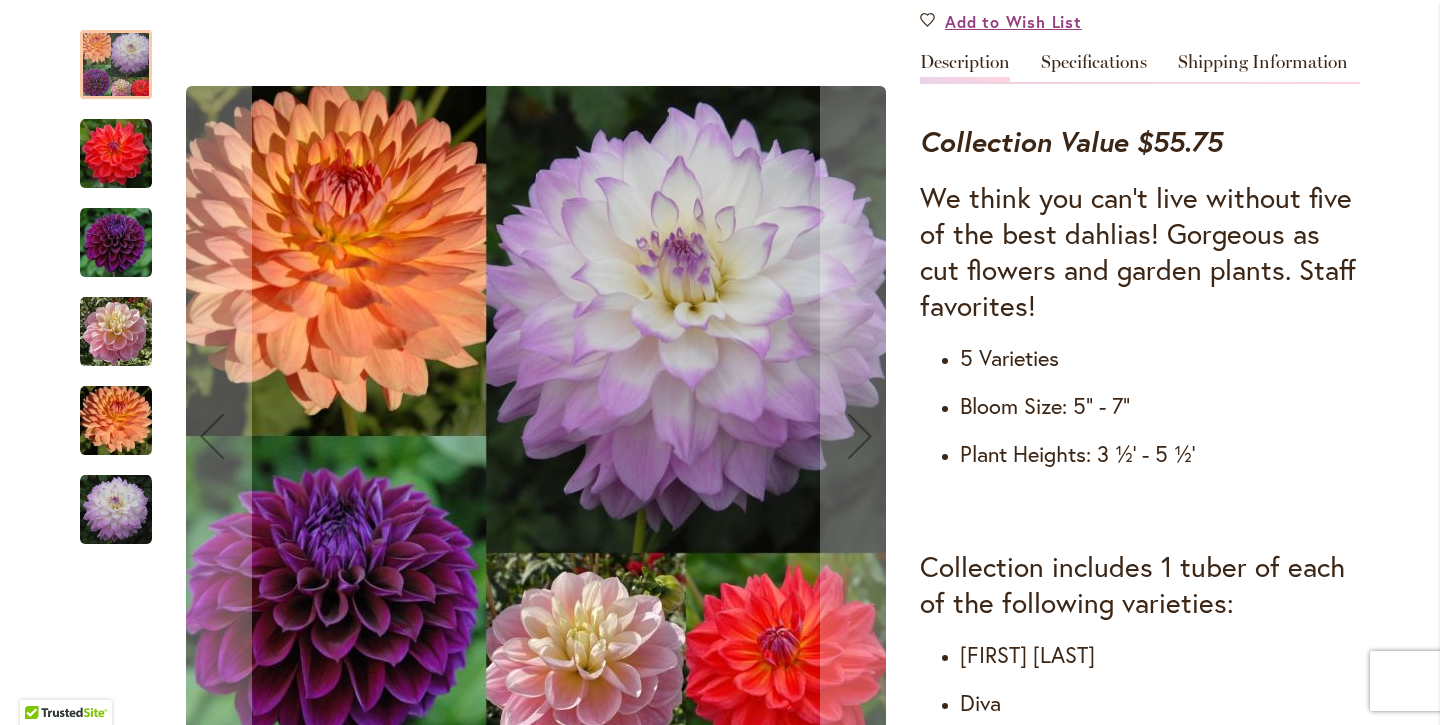 scroll, scrollTop: 676, scrollLeft: 0, axis: vertical 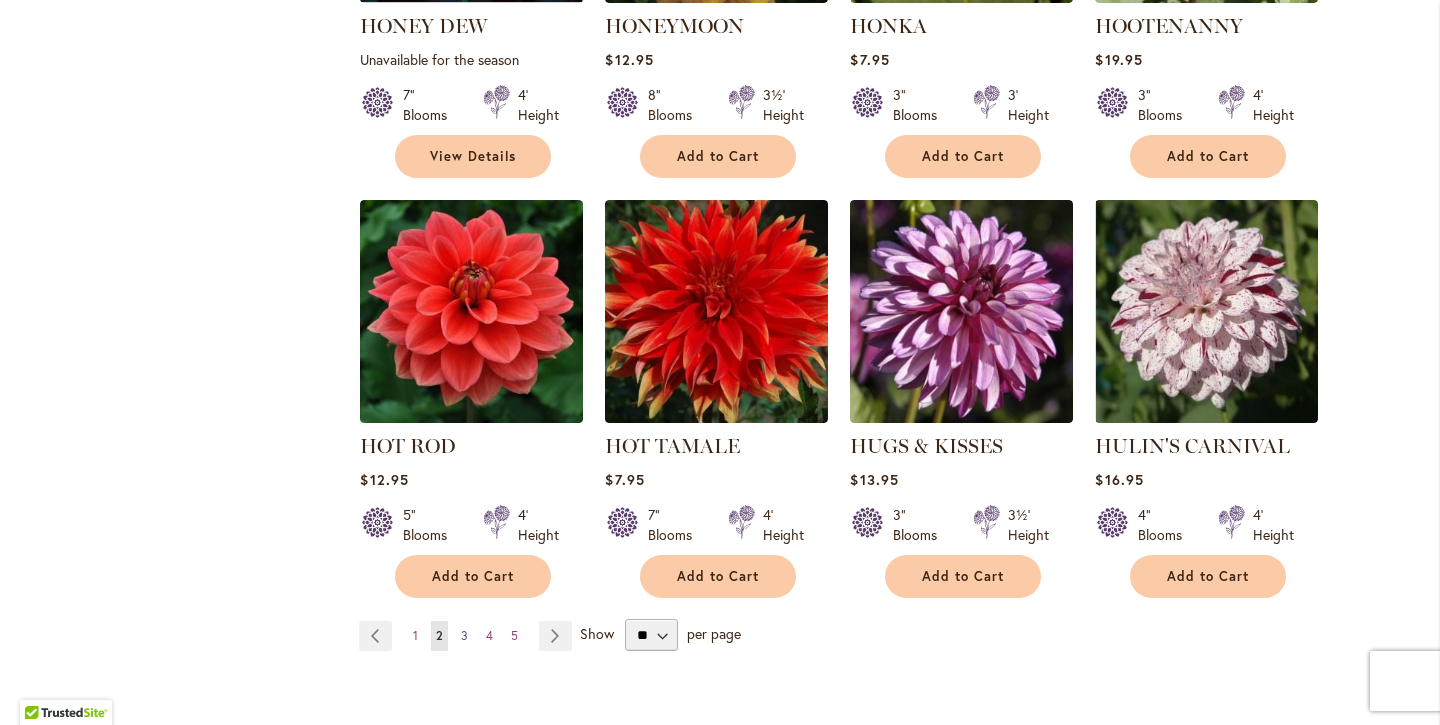 click on "3" at bounding box center (464, 635) 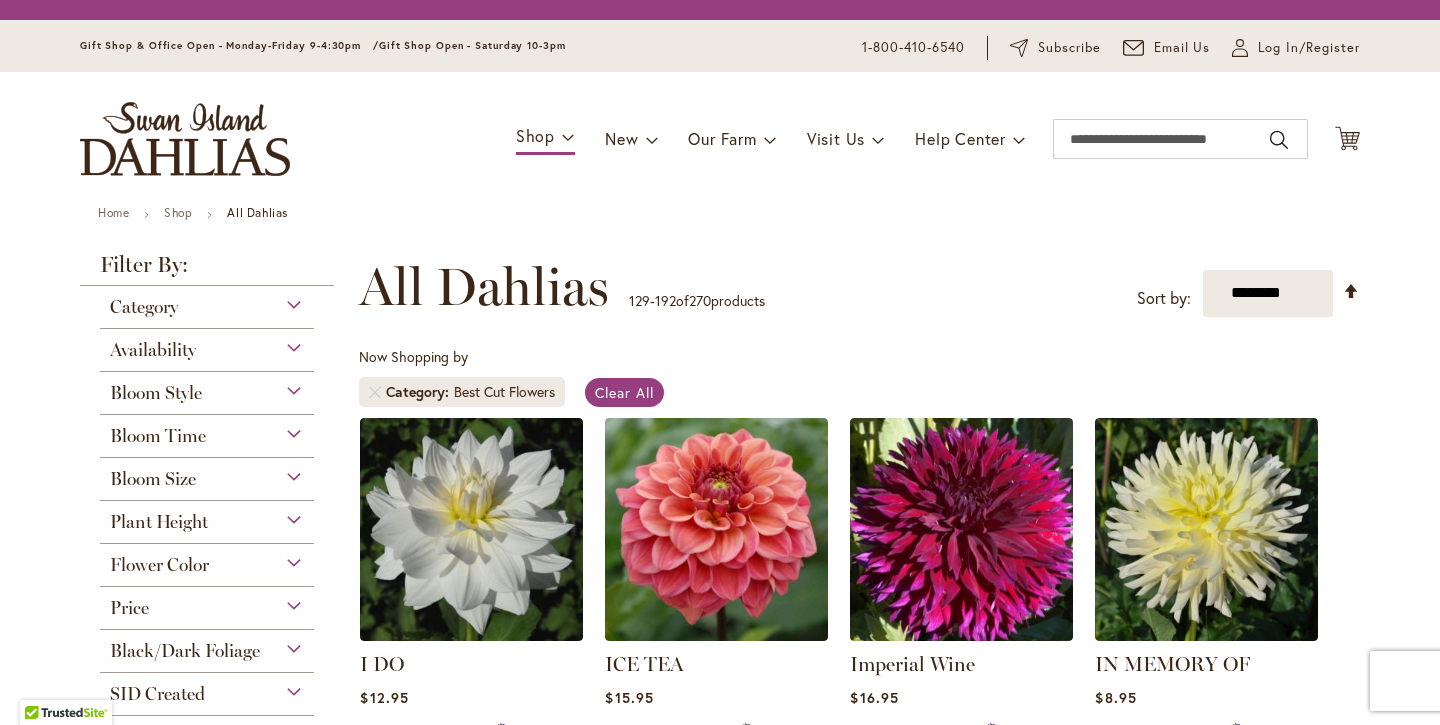 scroll, scrollTop: 0, scrollLeft: 0, axis: both 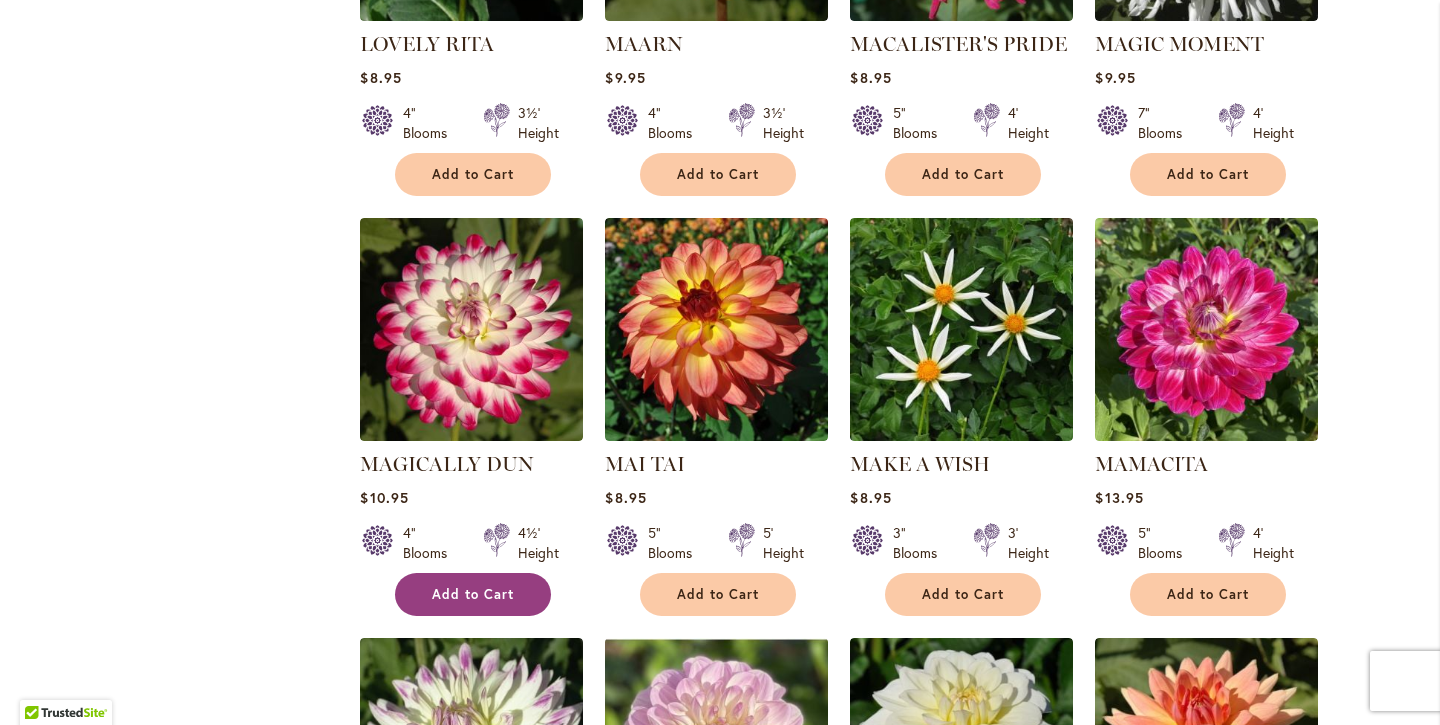 click on "Add to Cart" at bounding box center [473, 594] 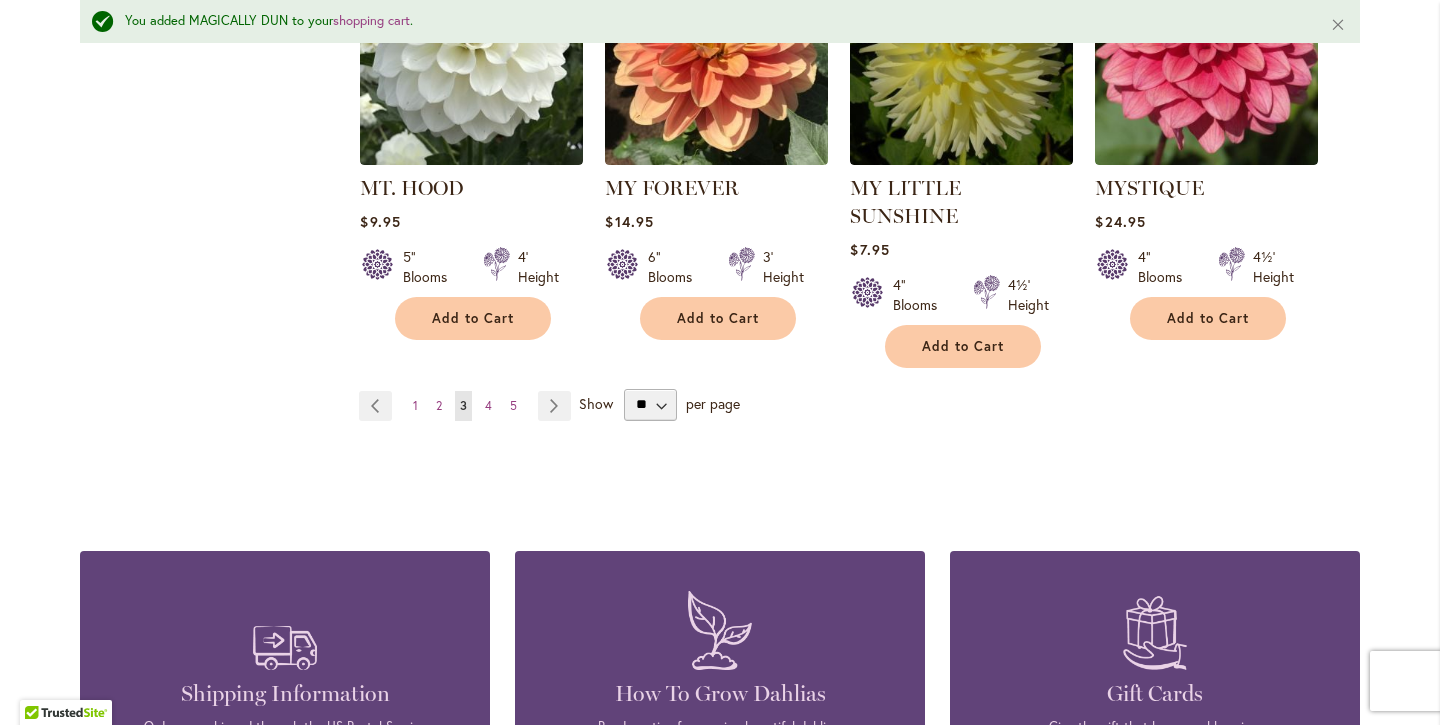 scroll, scrollTop: 6929, scrollLeft: 0, axis: vertical 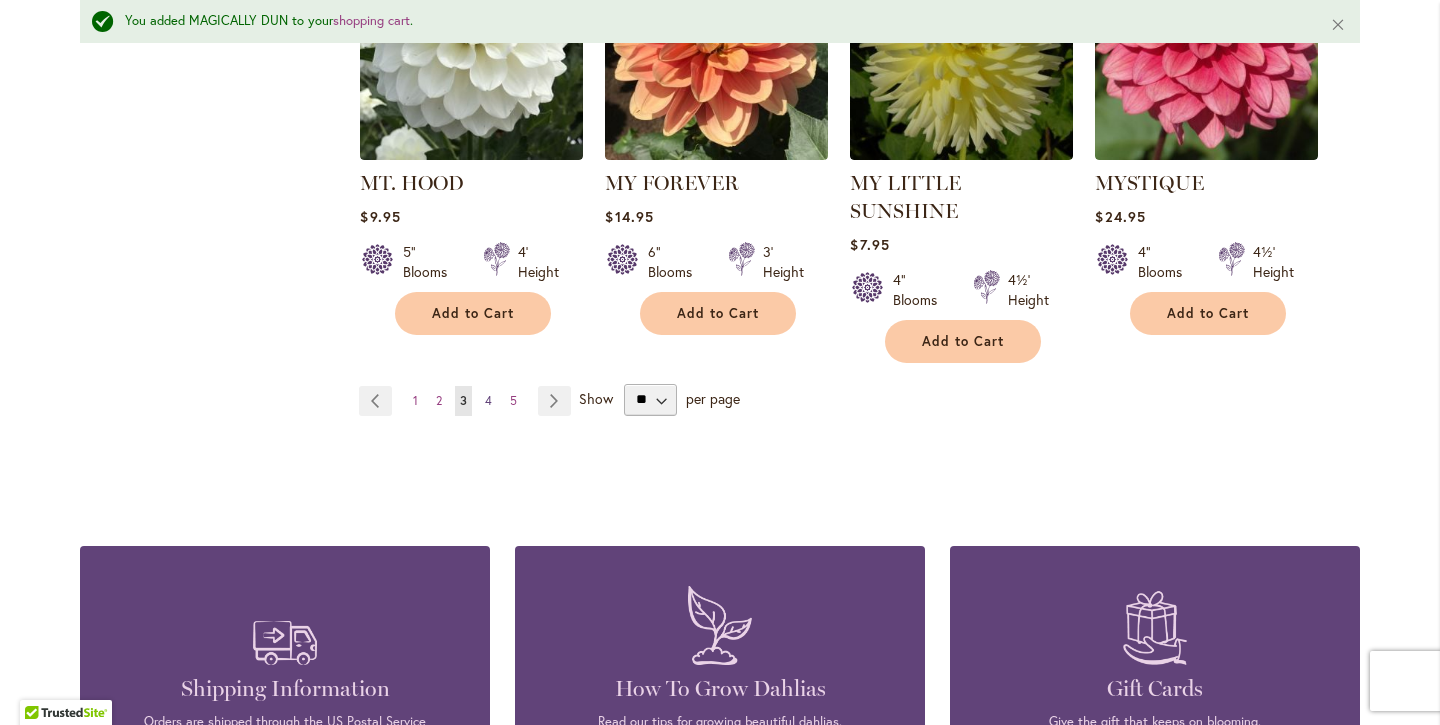click on "4" at bounding box center [488, 400] 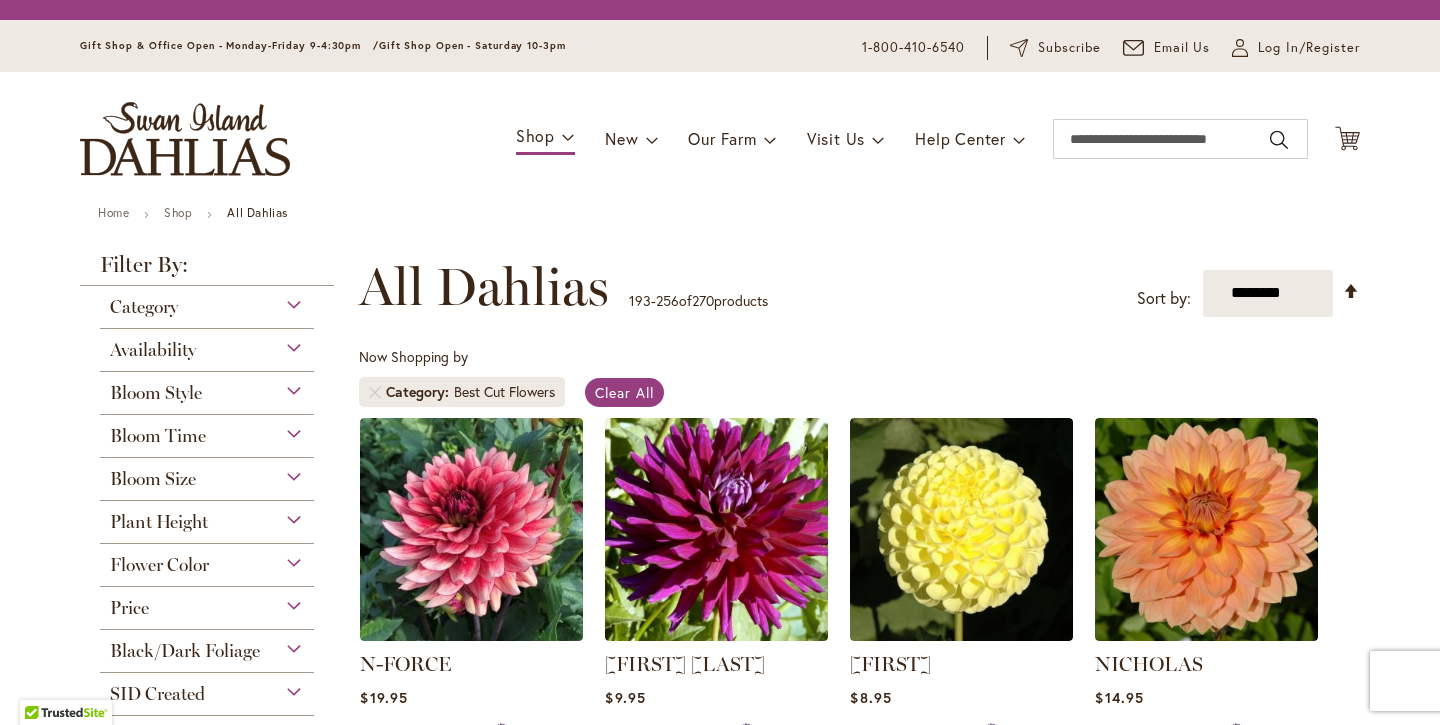 scroll, scrollTop: 0, scrollLeft: 0, axis: both 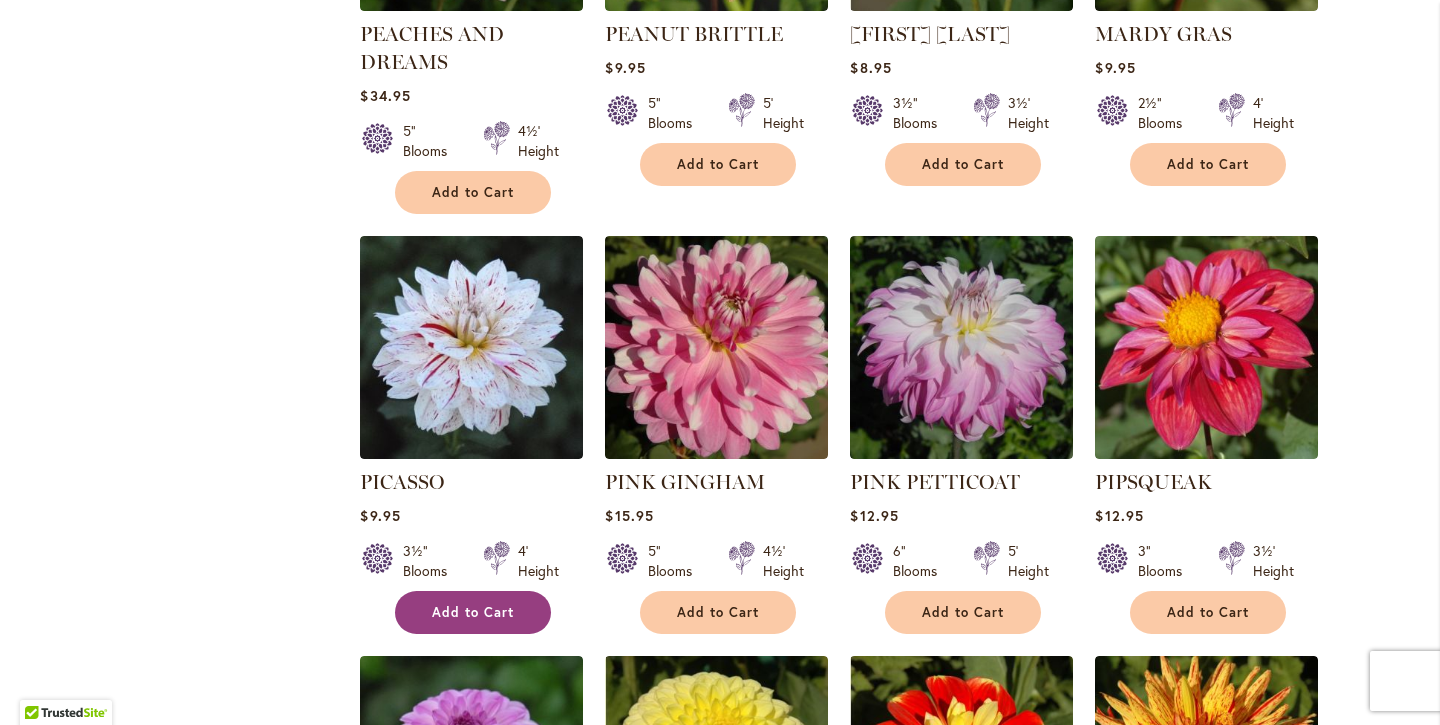 click on "Add to Cart" at bounding box center (473, 612) 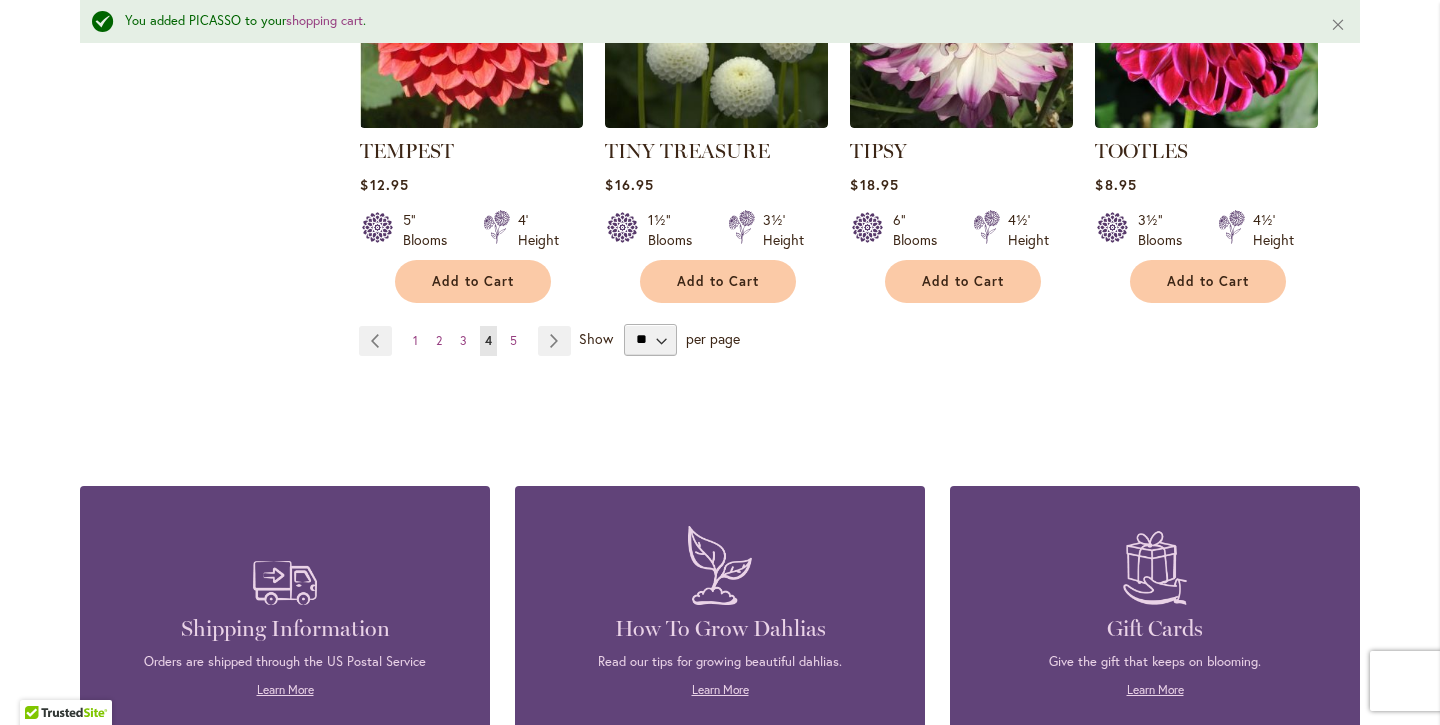 scroll, scrollTop: 7018, scrollLeft: 0, axis: vertical 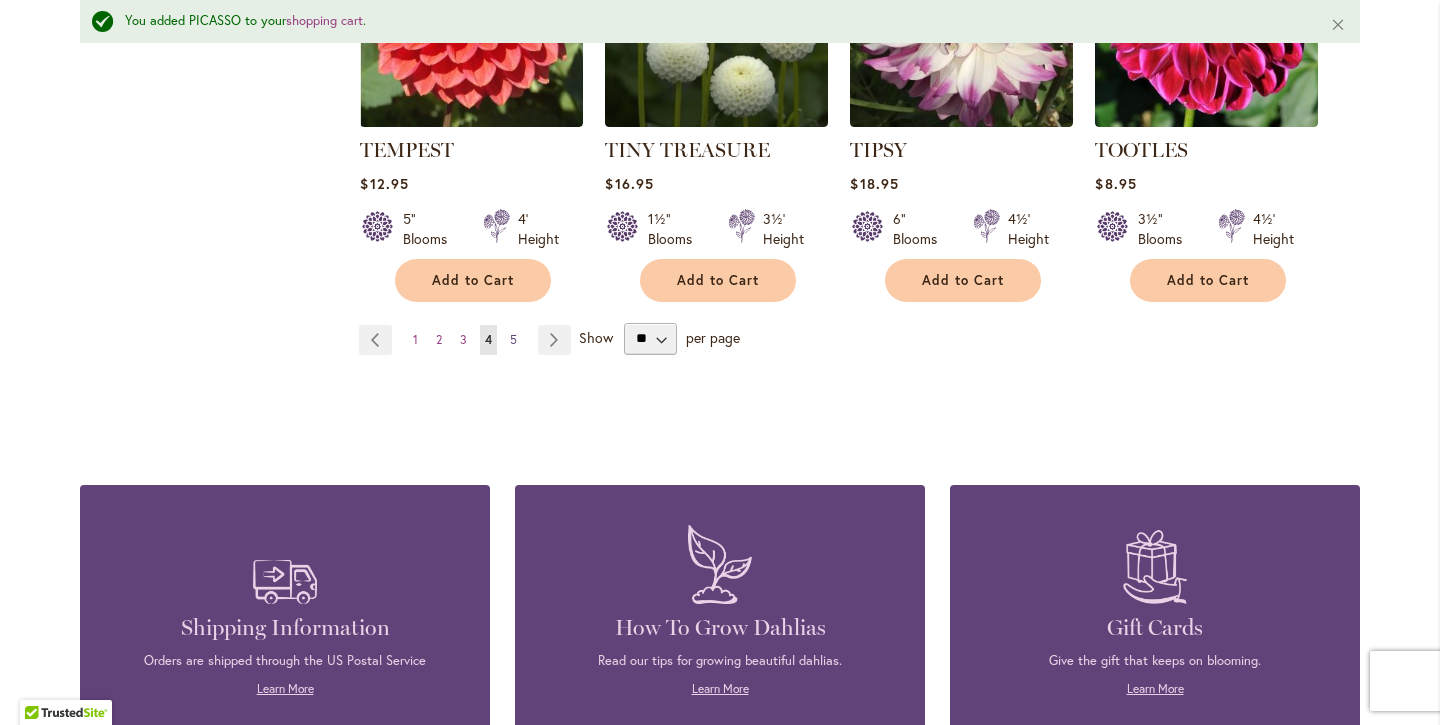 click on "5" at bounding box center (513, 339) 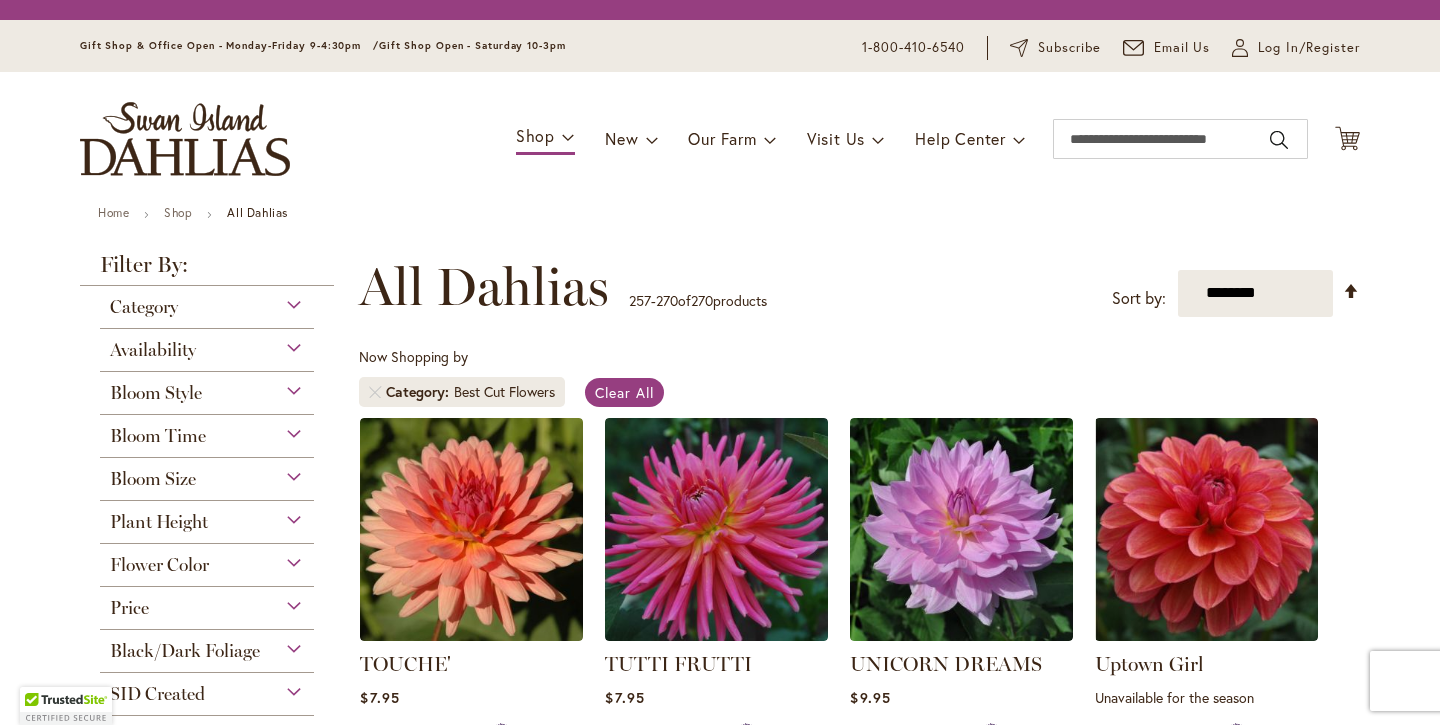 scroll, scrollTop: 0, scrollLeft: 0, axis: both 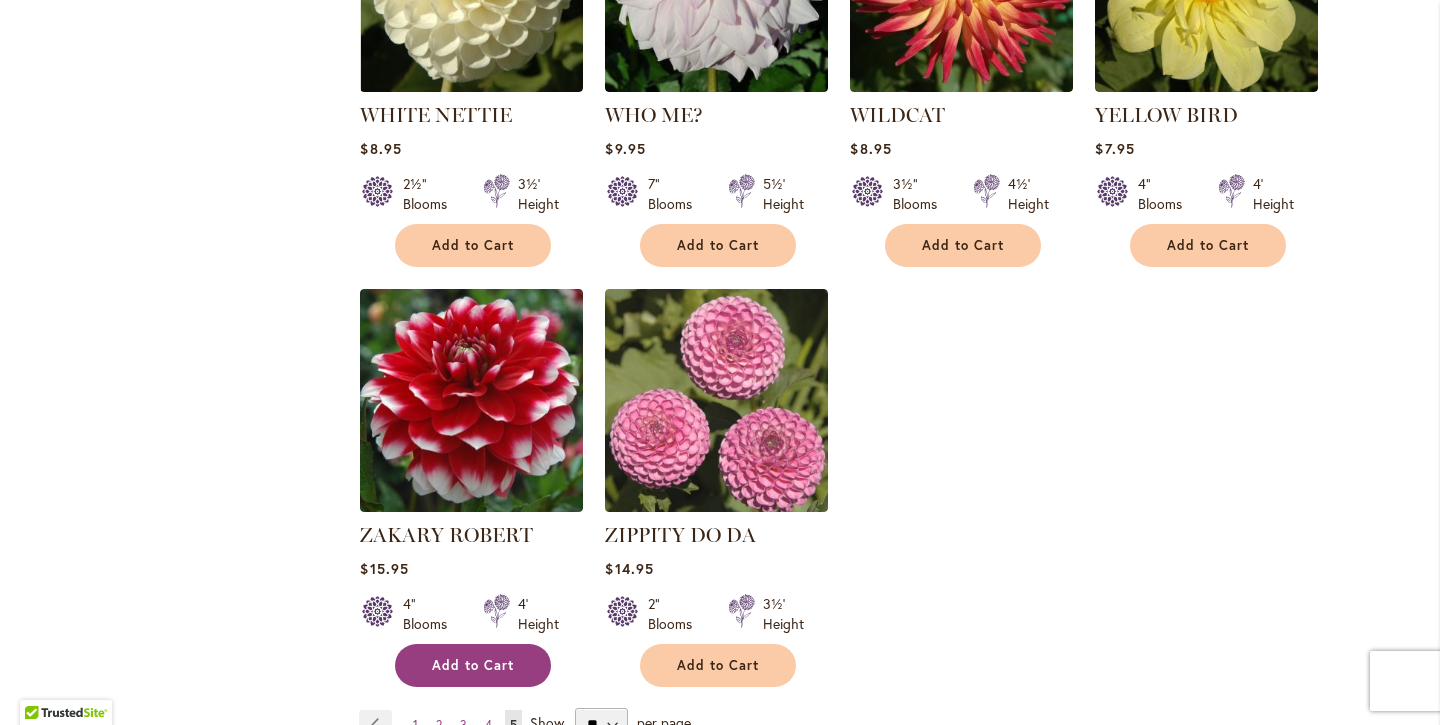 click on "Add to Cart" at bounding box center [473, 665] 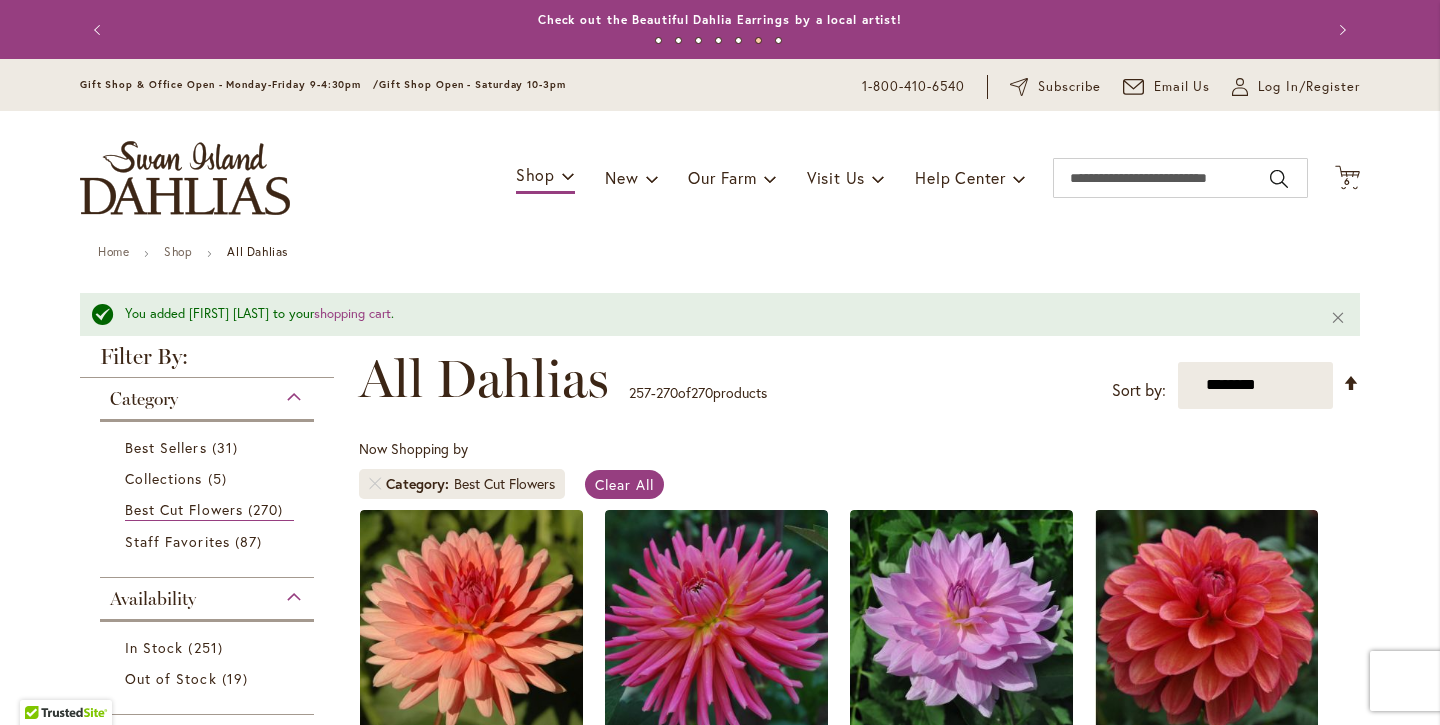 scroll, scrollTop: 0, scrollLeft: 0, axis: both 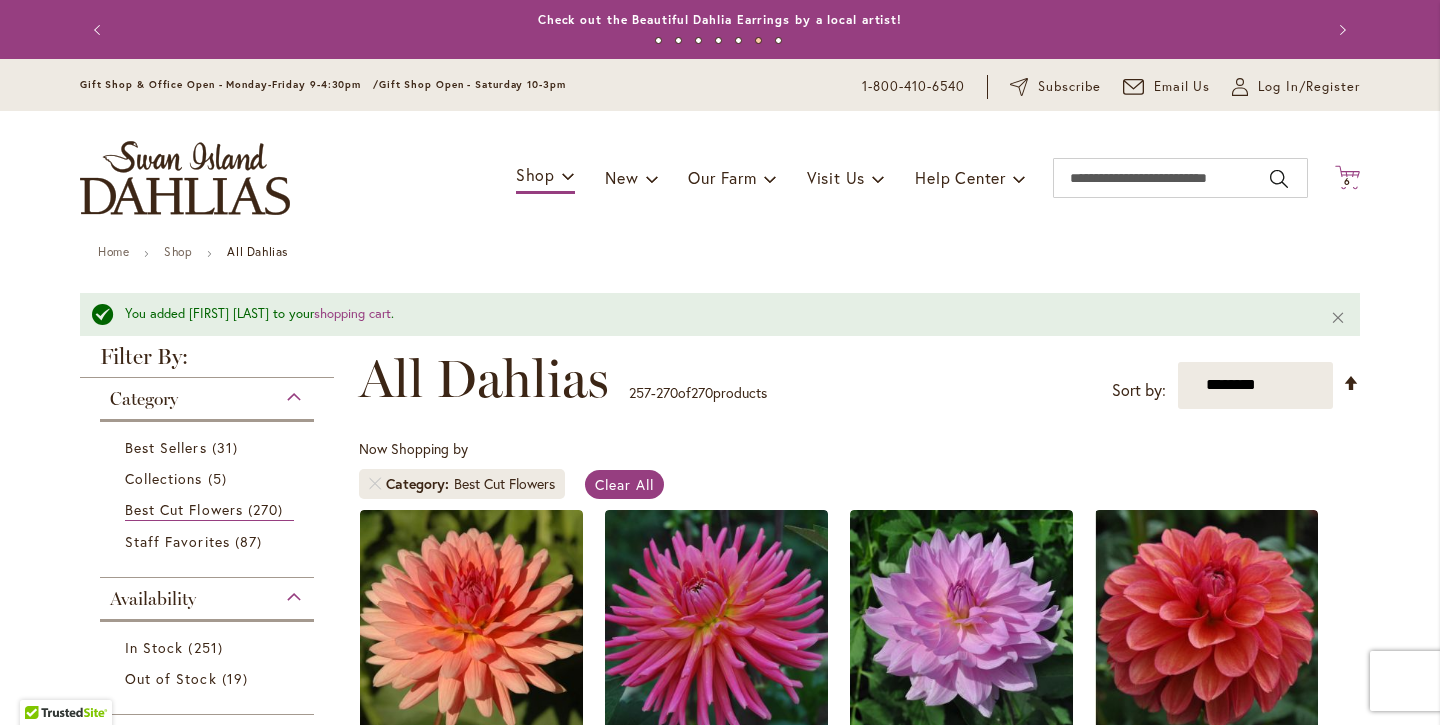 click on "6" at bounding box center [1347, 181] 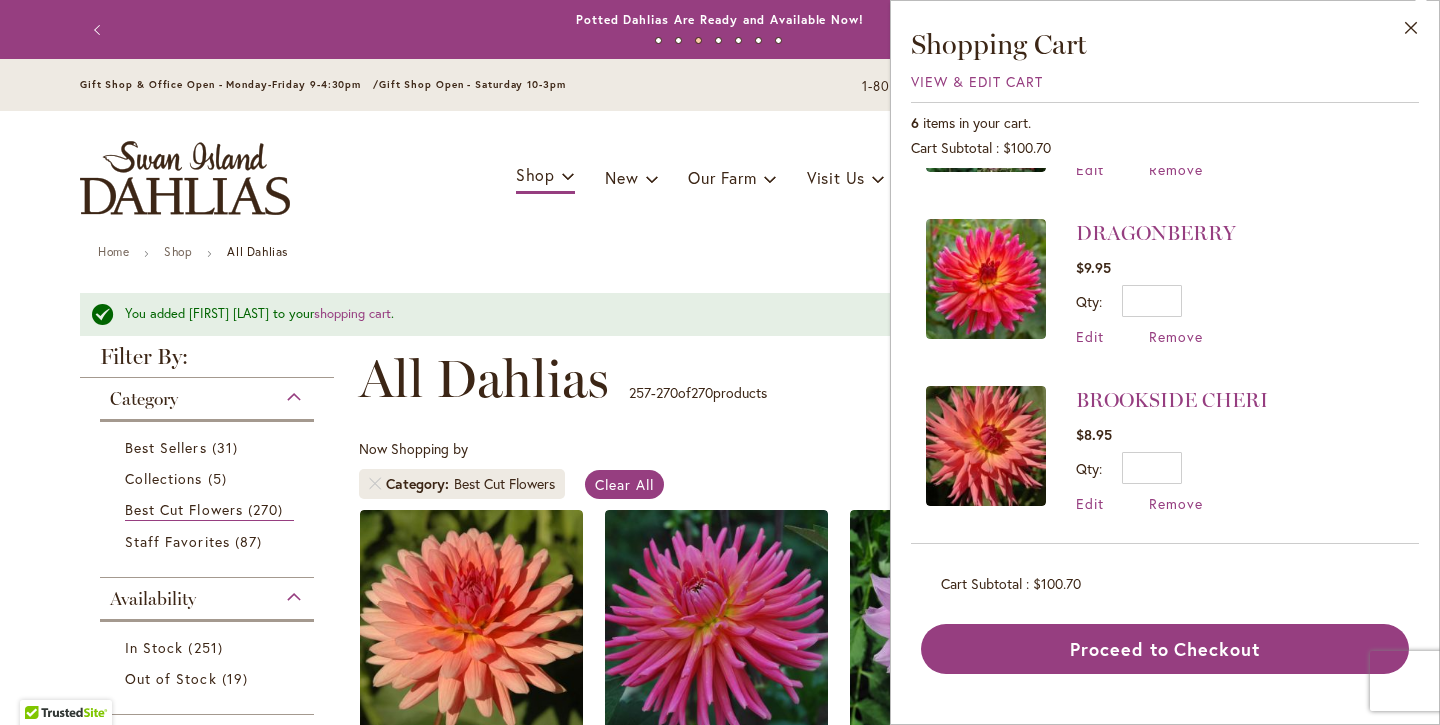 scroll, scrollTop: 631, scrollLeft: 0, axis: vertical 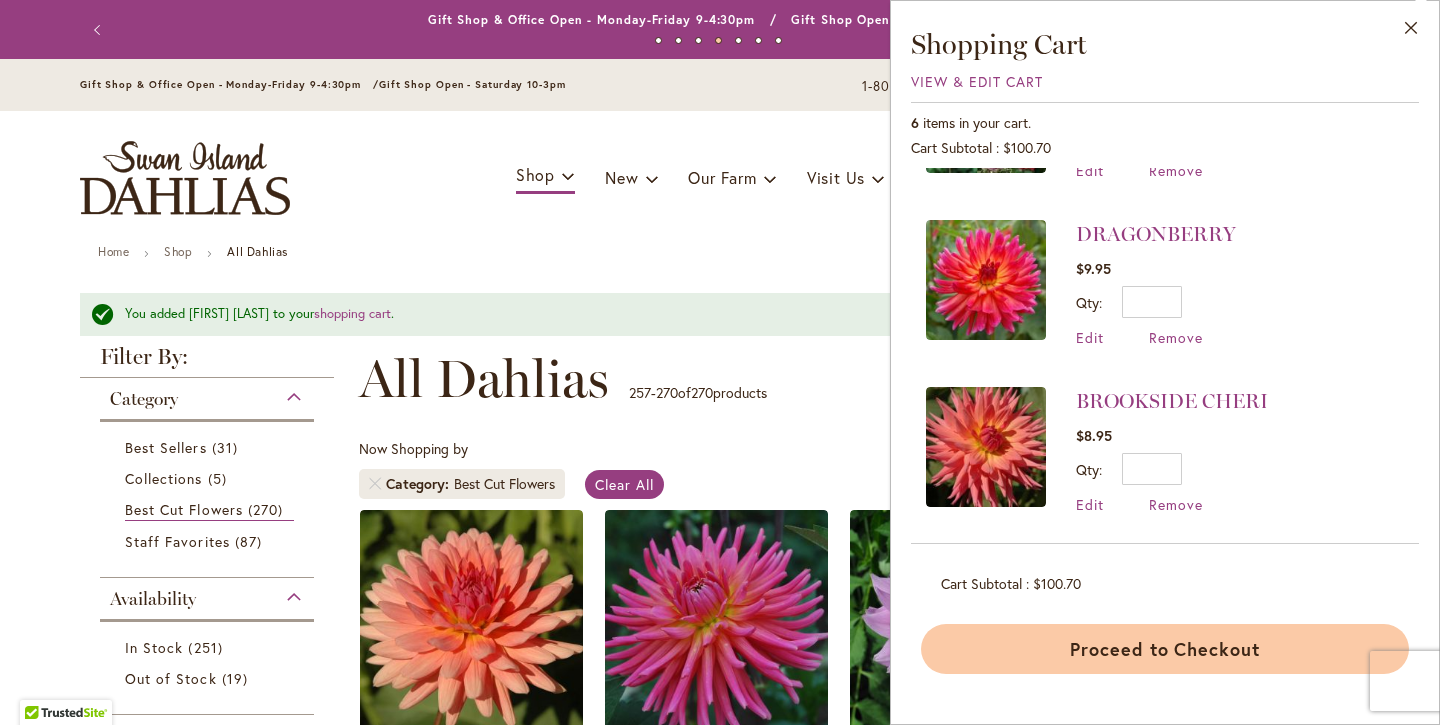 click on "Proceed to Checkout" at bounding box center (1165, 649) 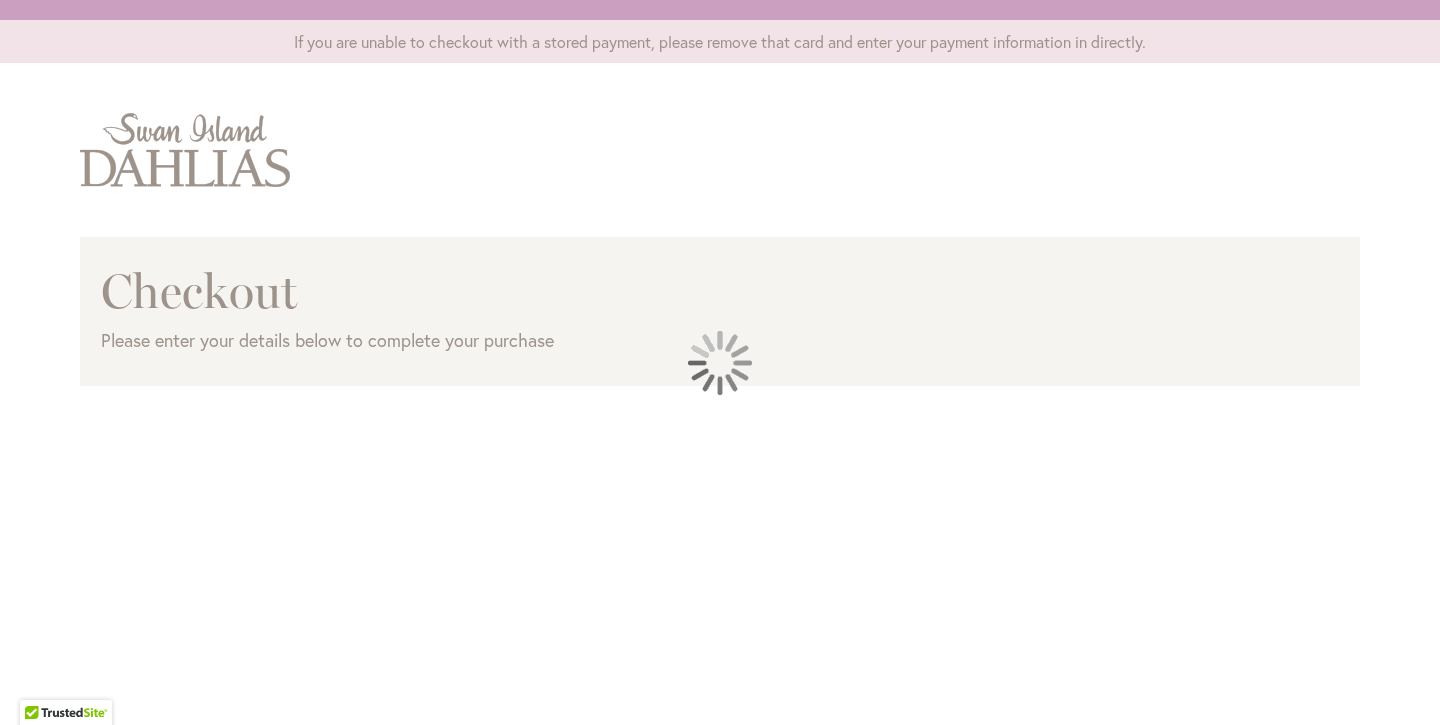 scroll, scrollTop: 0, scrollLeft: 0, axis: both 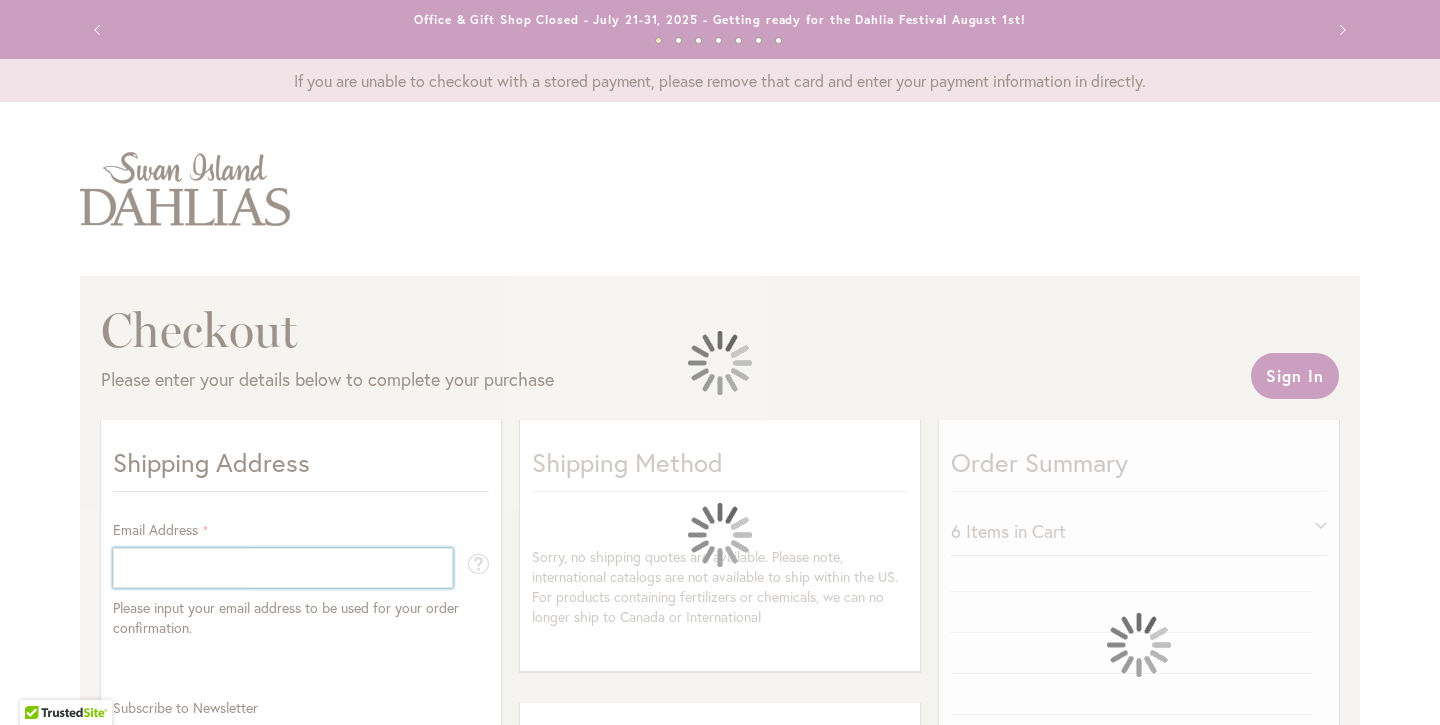 select on "**" 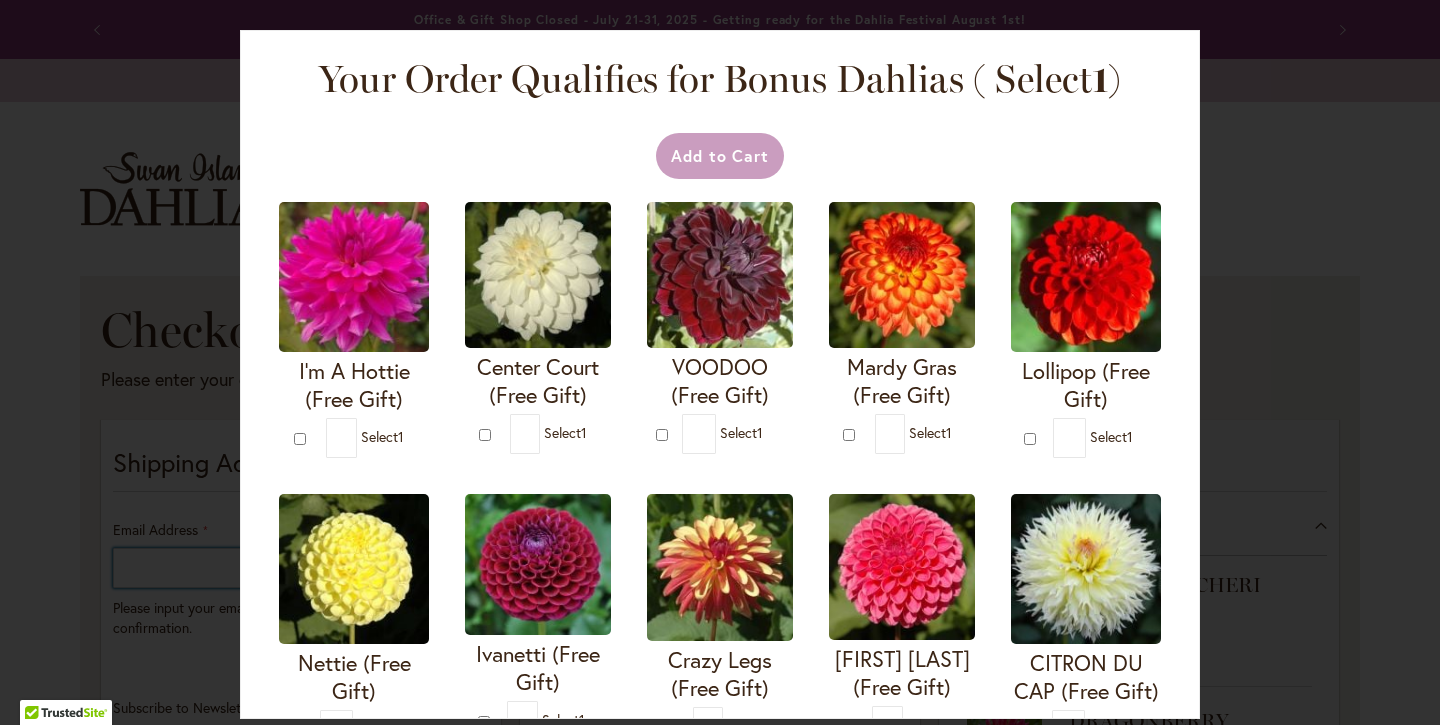 type on "**********" 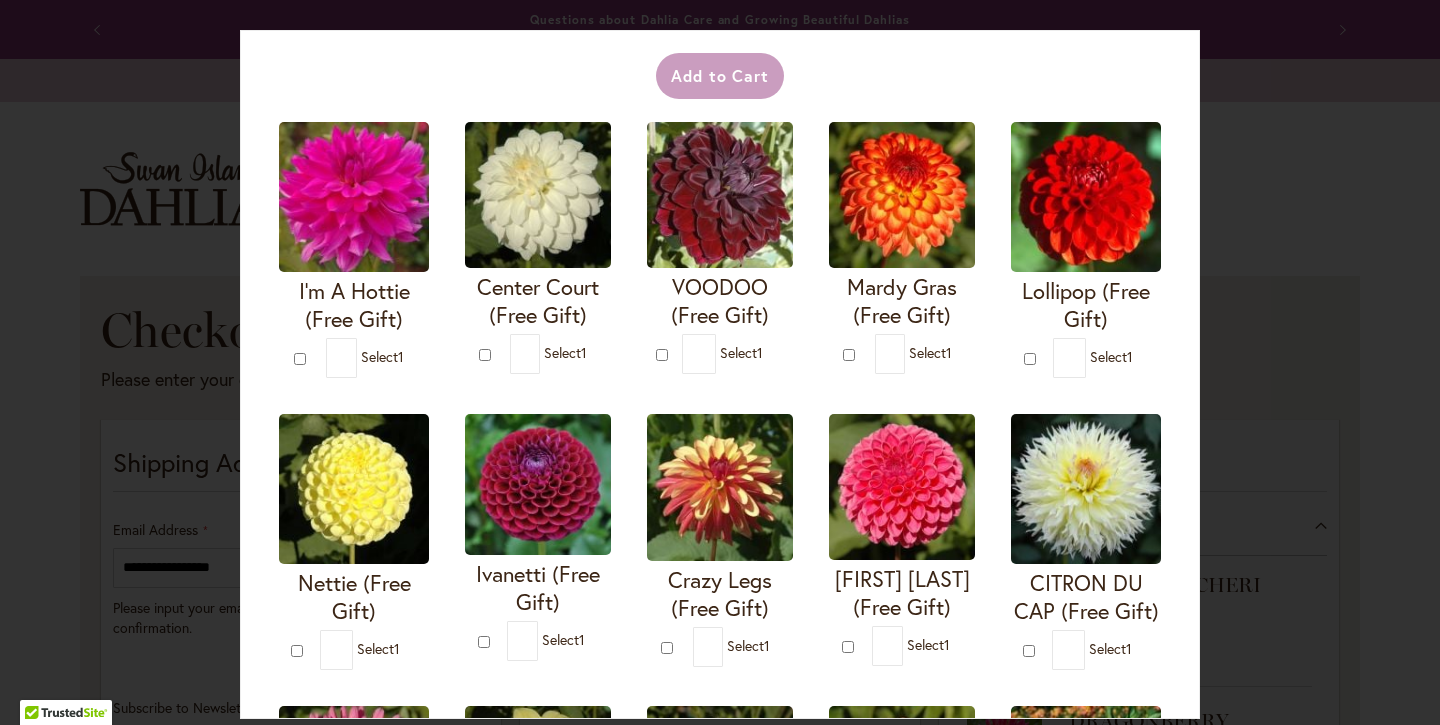 scroll, scrollTop: 85, scrollLeft: 0, axis: vertical 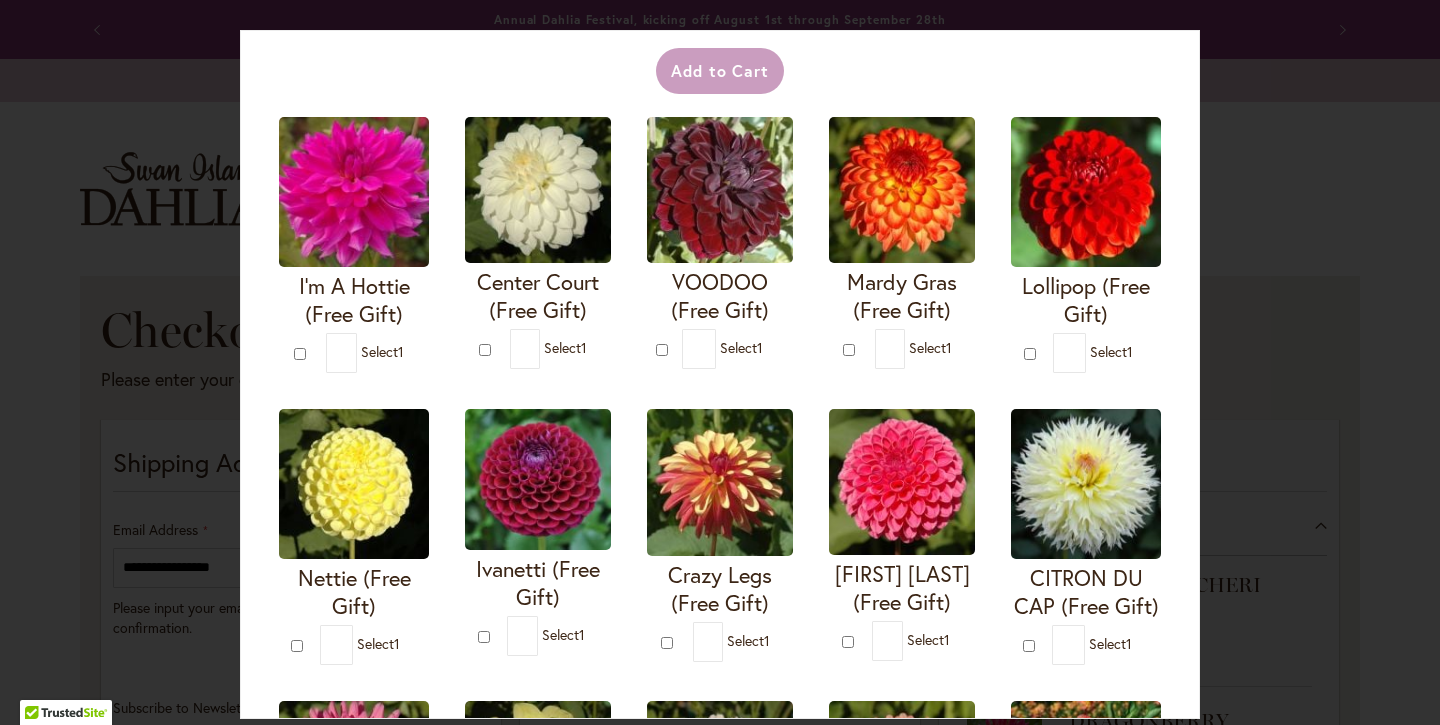 click at bounding box center (720, 482) 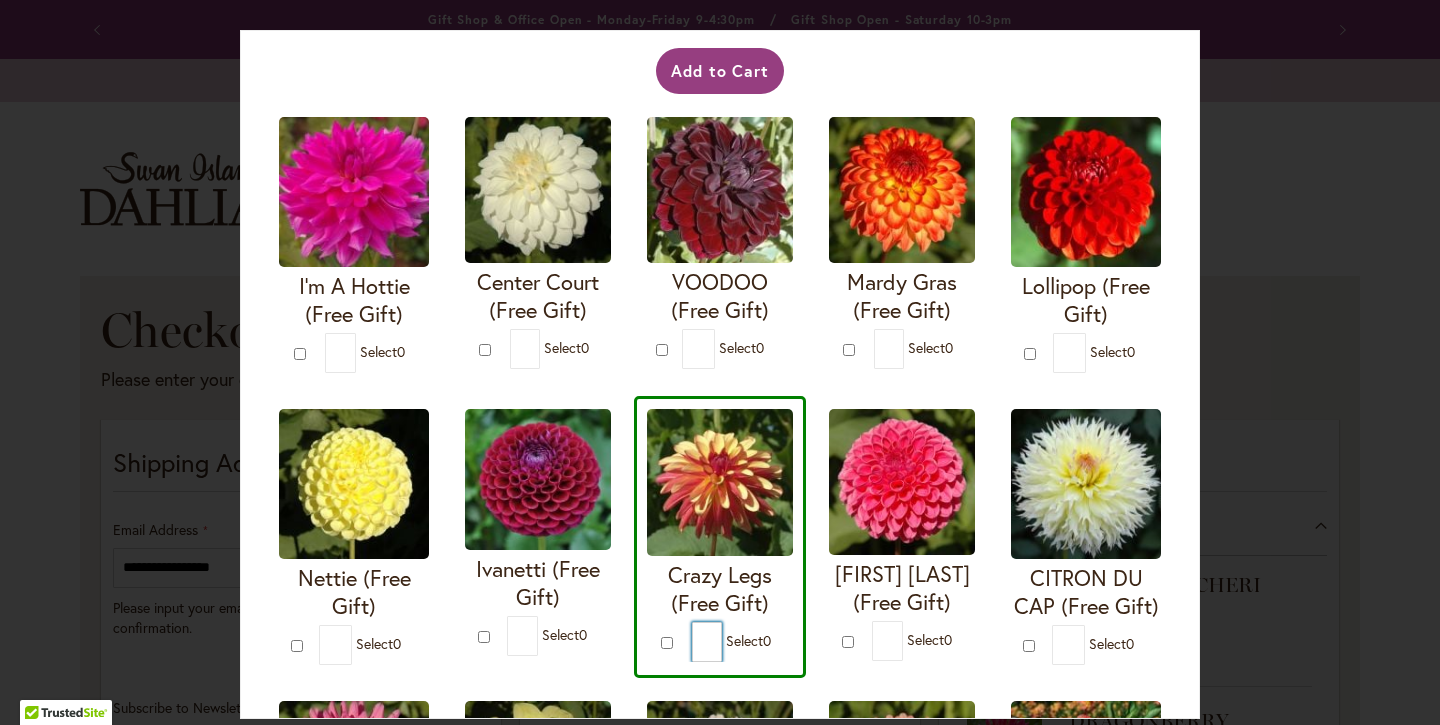 drag, startPoint x: 716, startPoint y: 641, endPoint x: 690, endPoint y: 636, distance: 26.476404 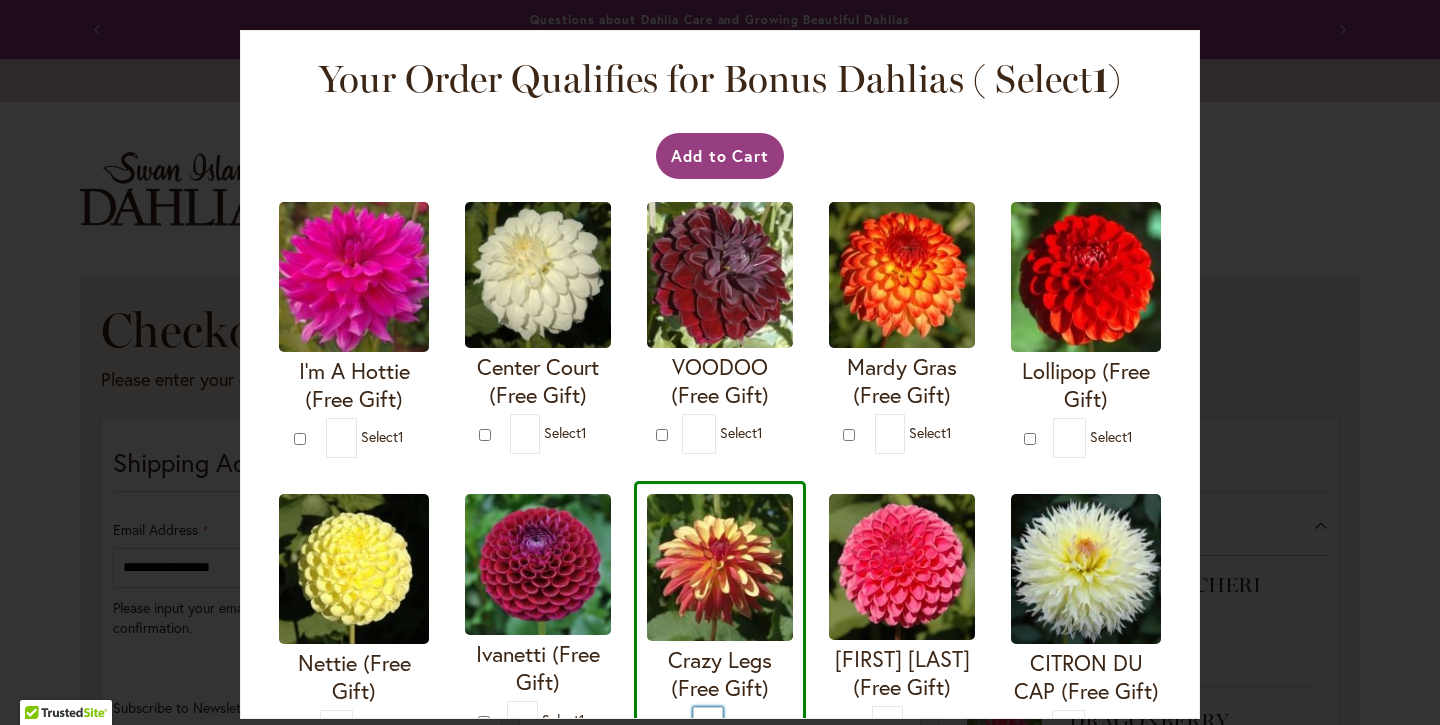 scroll, scrollTop: 0, scrollLeft: 0, axis: both 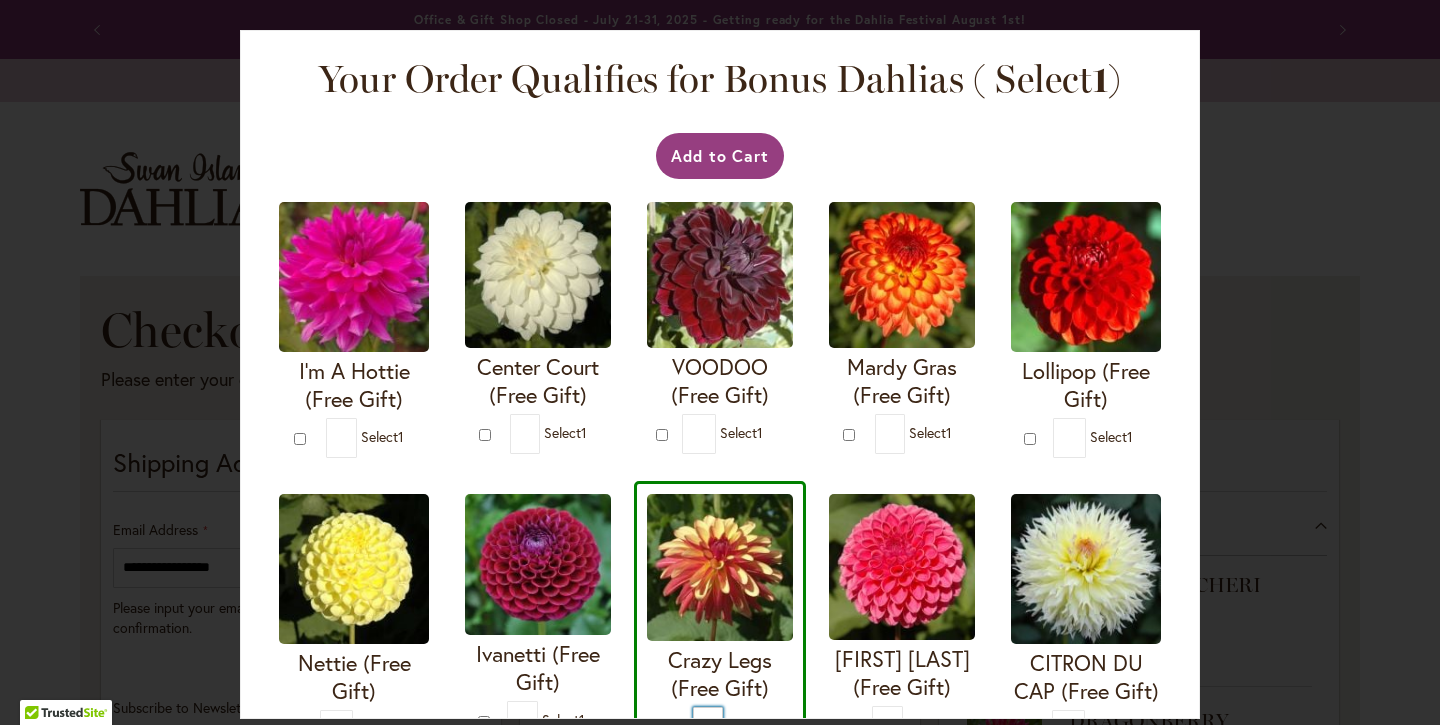type on "*" 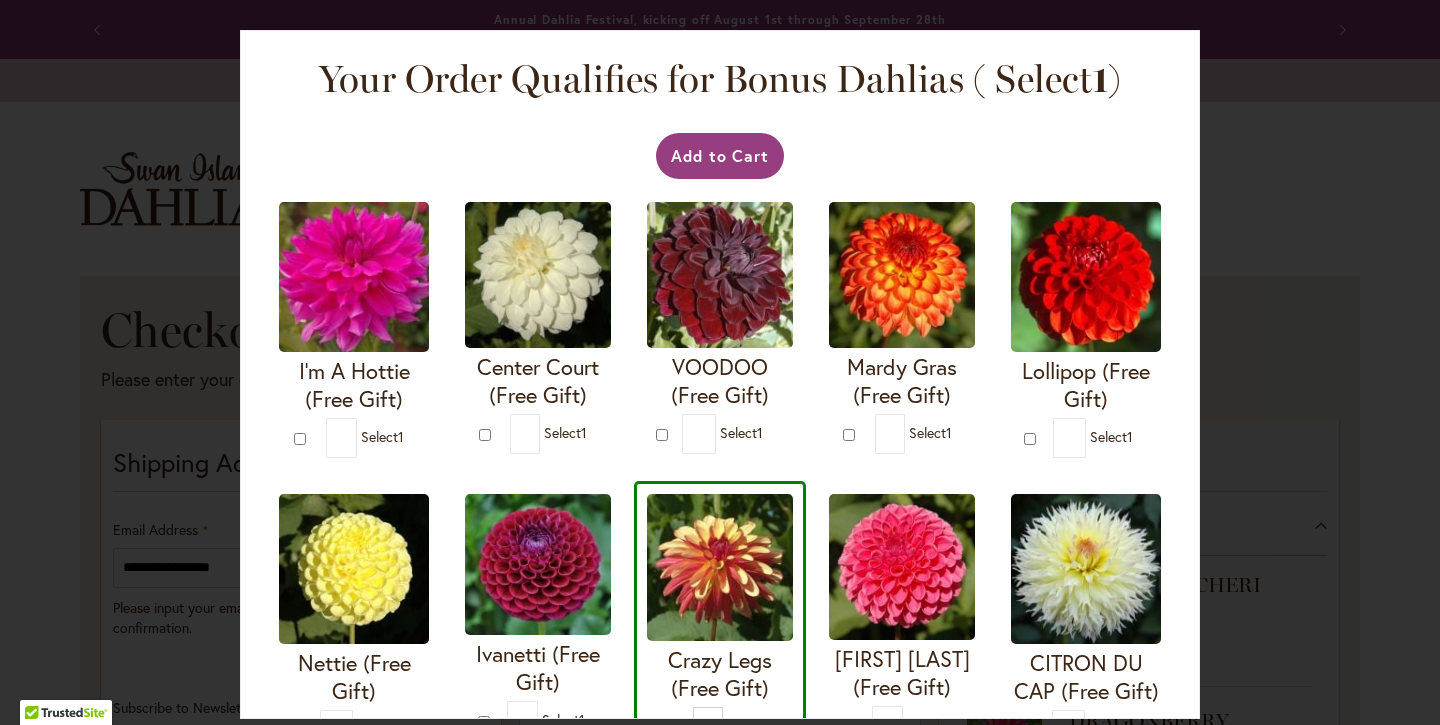 type on "*" 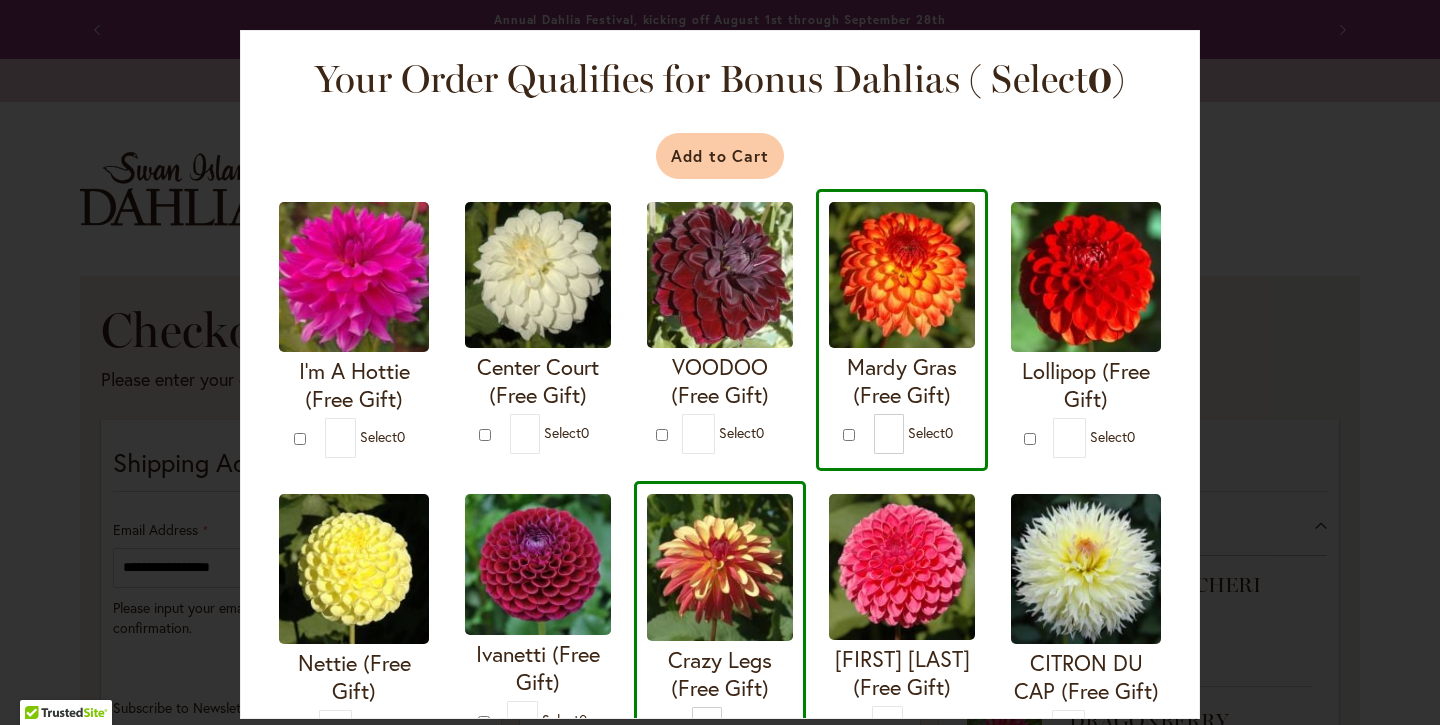 click on "Add to Cart" at bounding box center (720, 156) 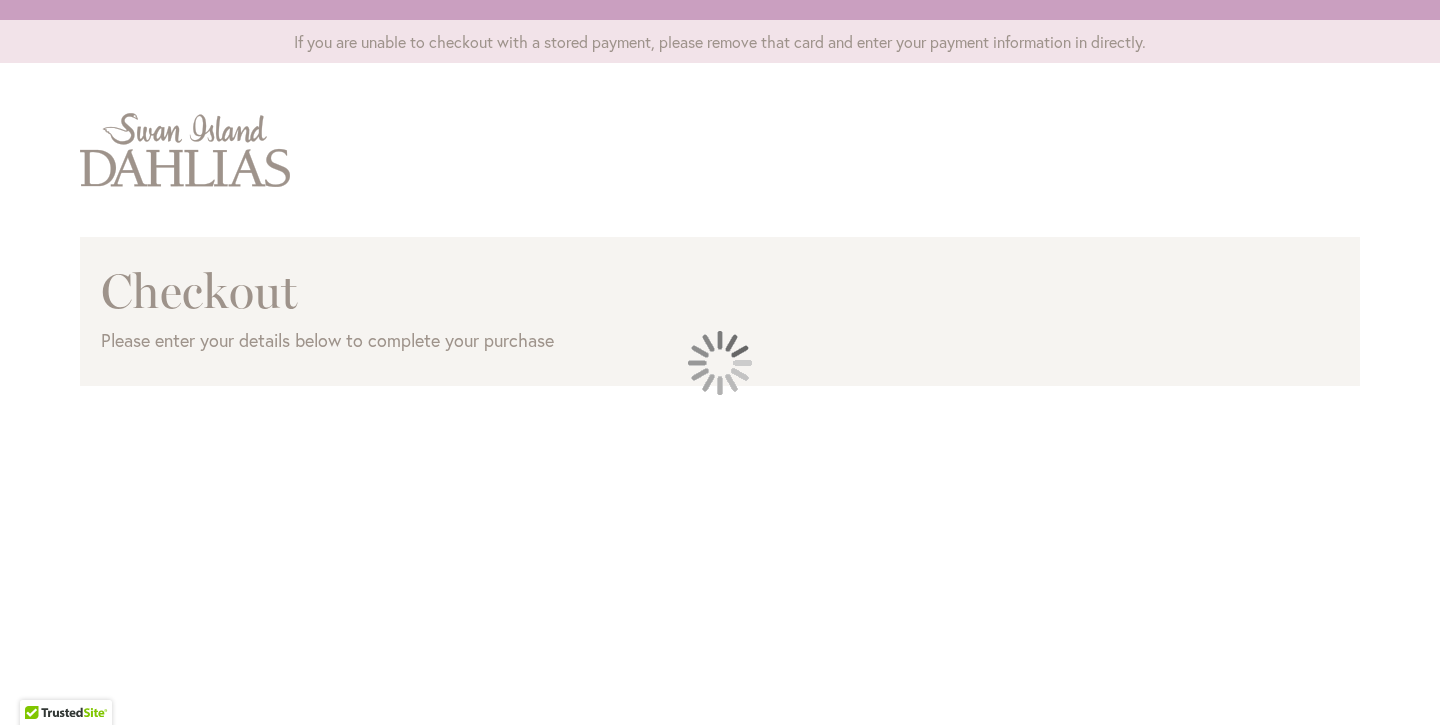 scroll, scrollTop: 0, scrollLeft: 0, axis: both 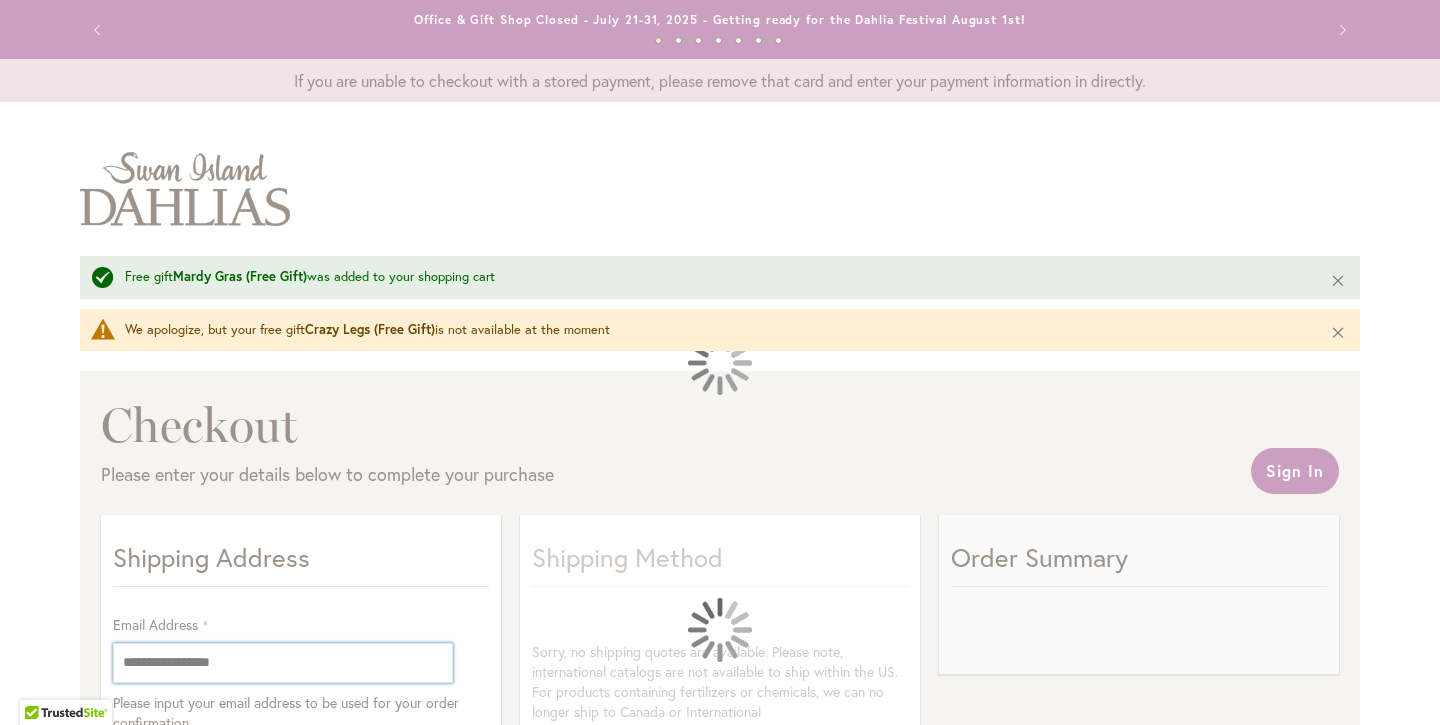 select on "**" 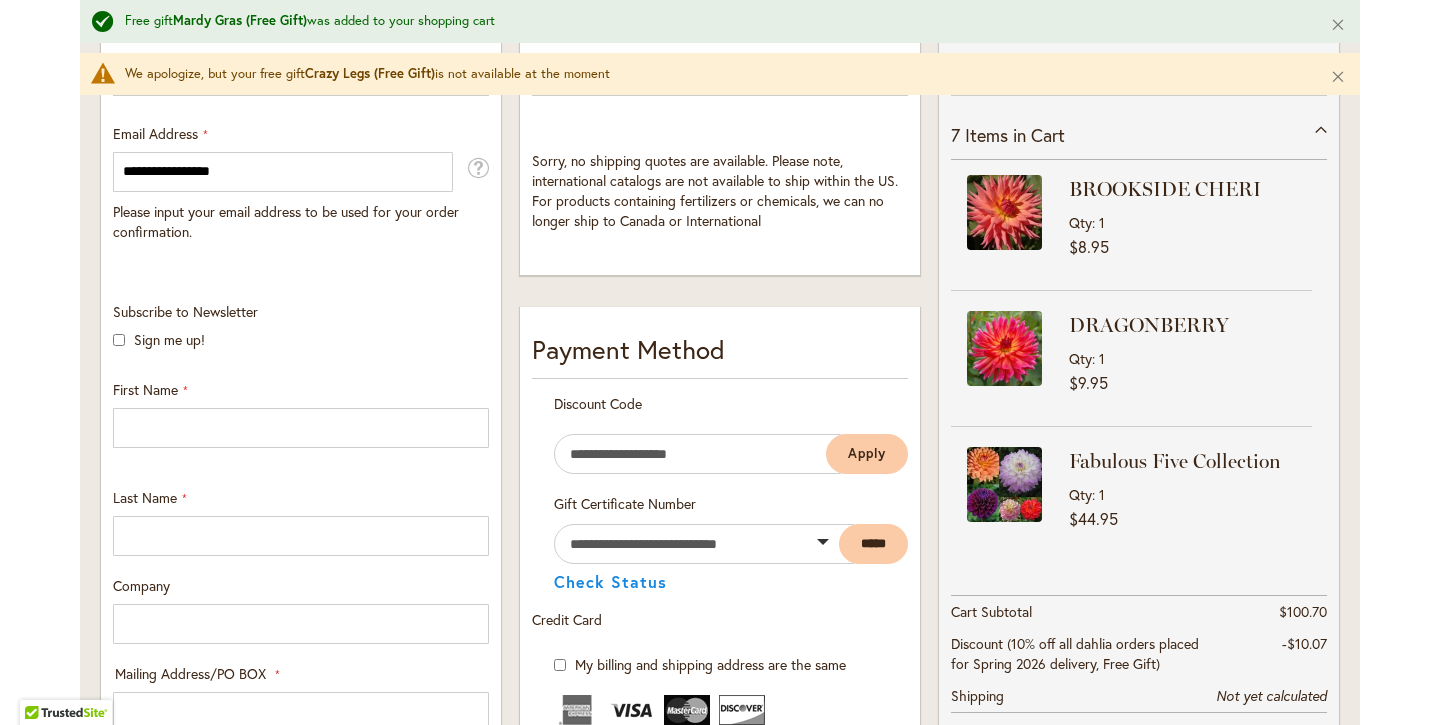 scroll, scrollTop: 492, scrollLeft: 0, axis: vertical 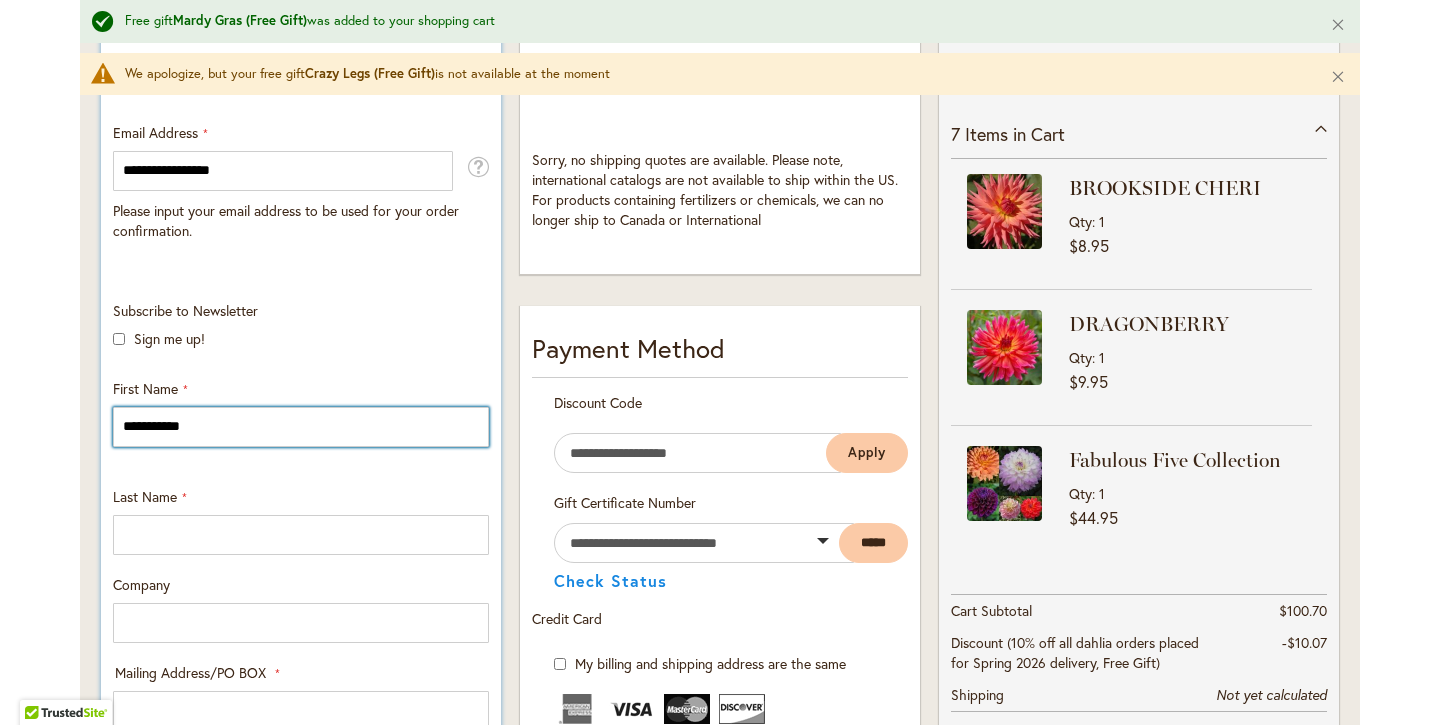 drag, startPoint x: 208, startPoint y: 422, endPoint x: 146, endPoint y: 421, distance: 62.008064 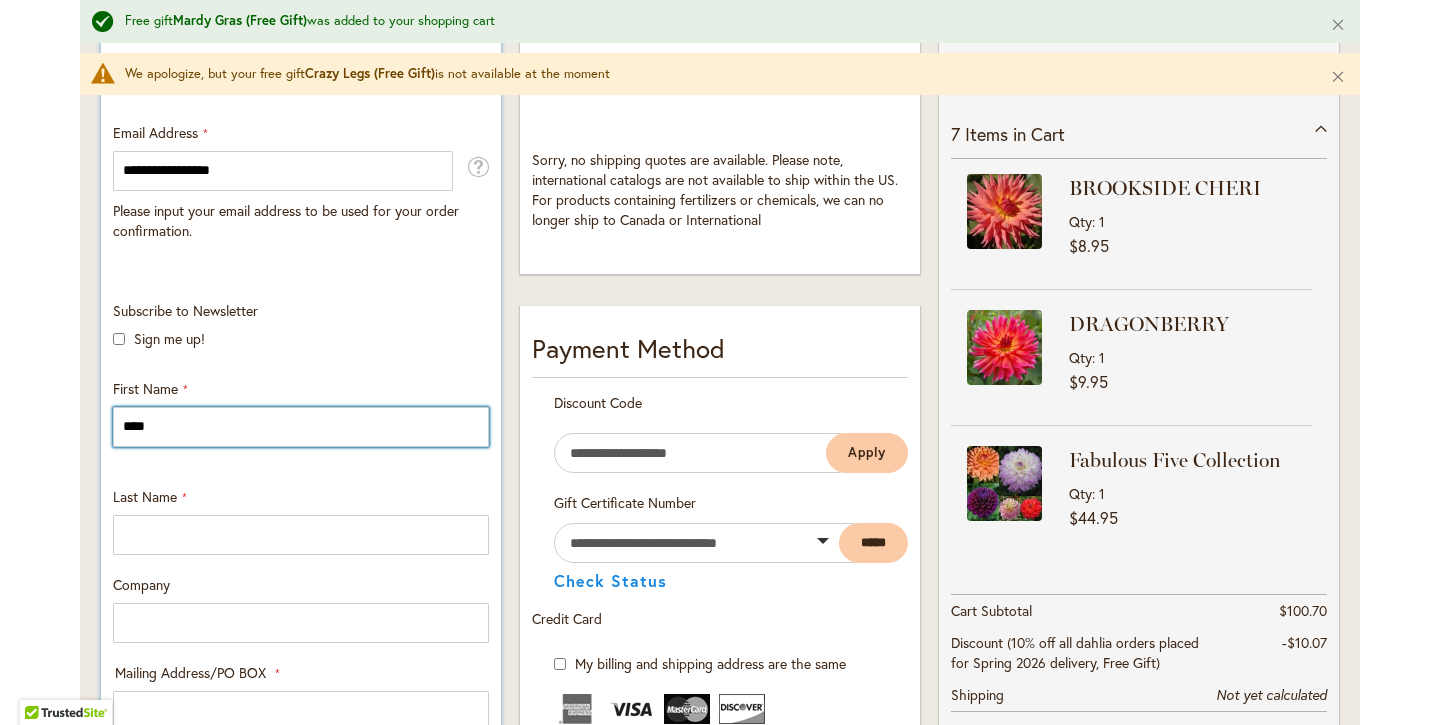 type on "****" 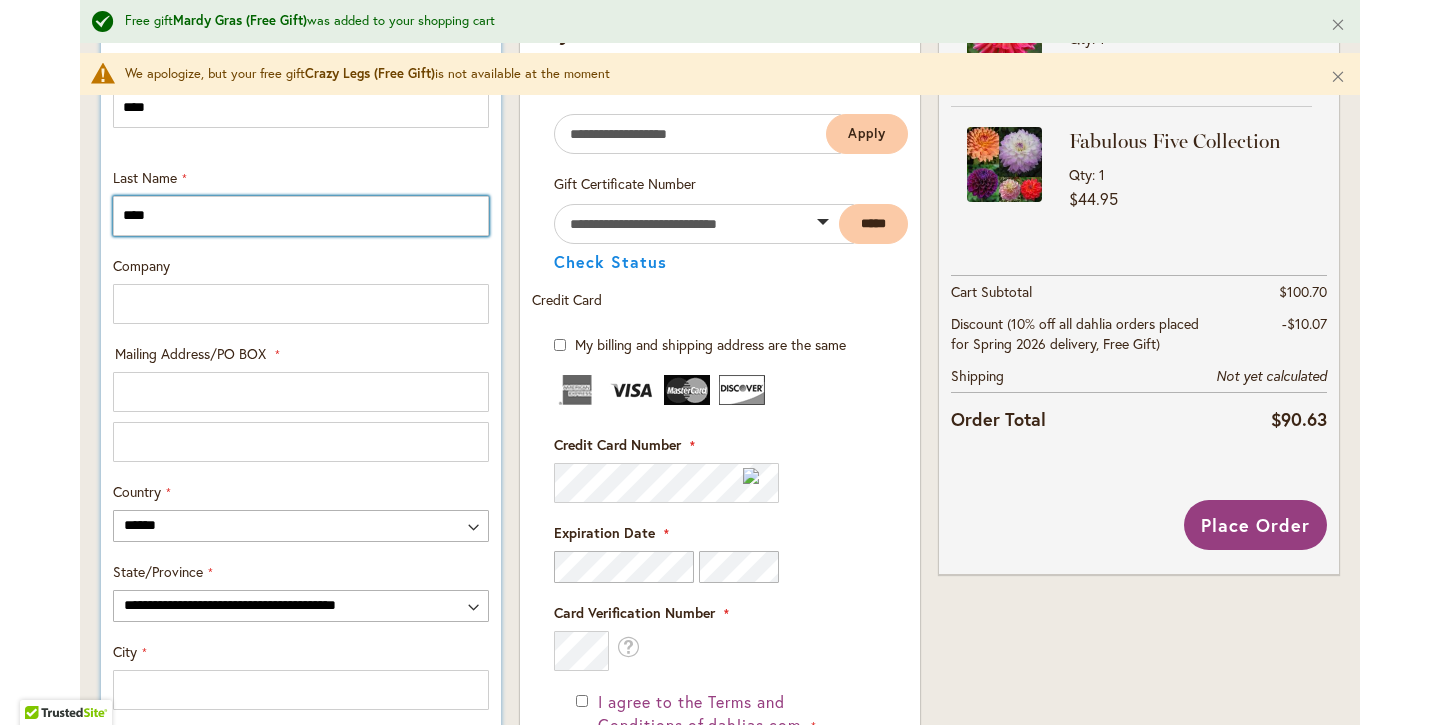 scroll, scrollTop: 814, scrollLeft: 0, axis: vertical 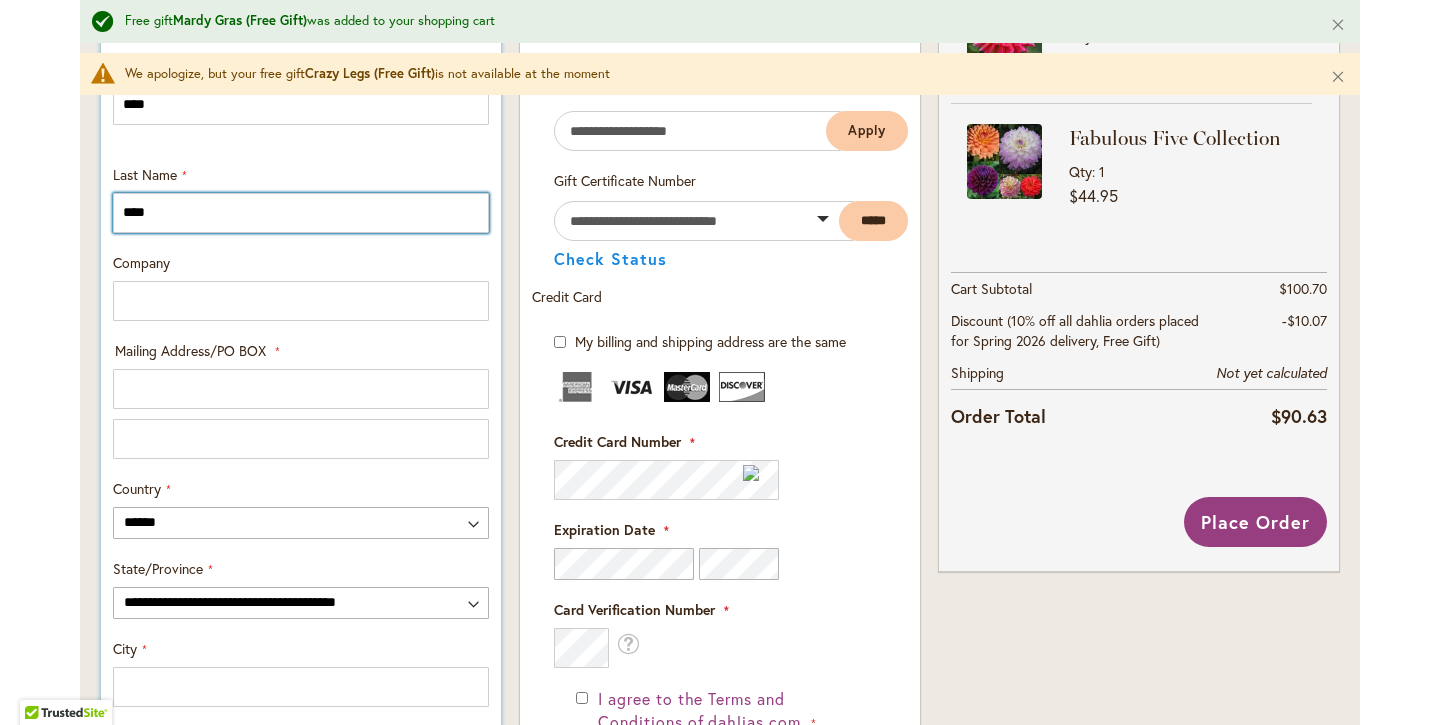 type on "****" 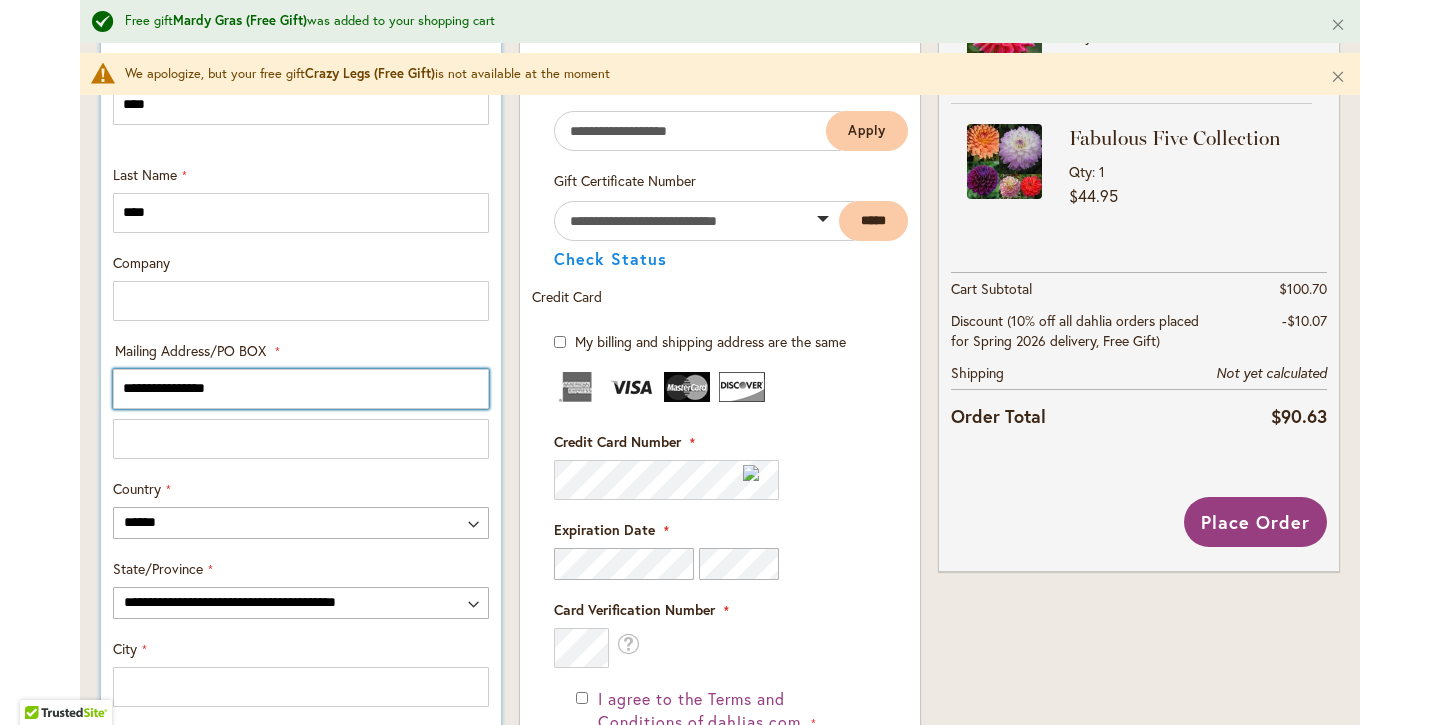 type on "**********" 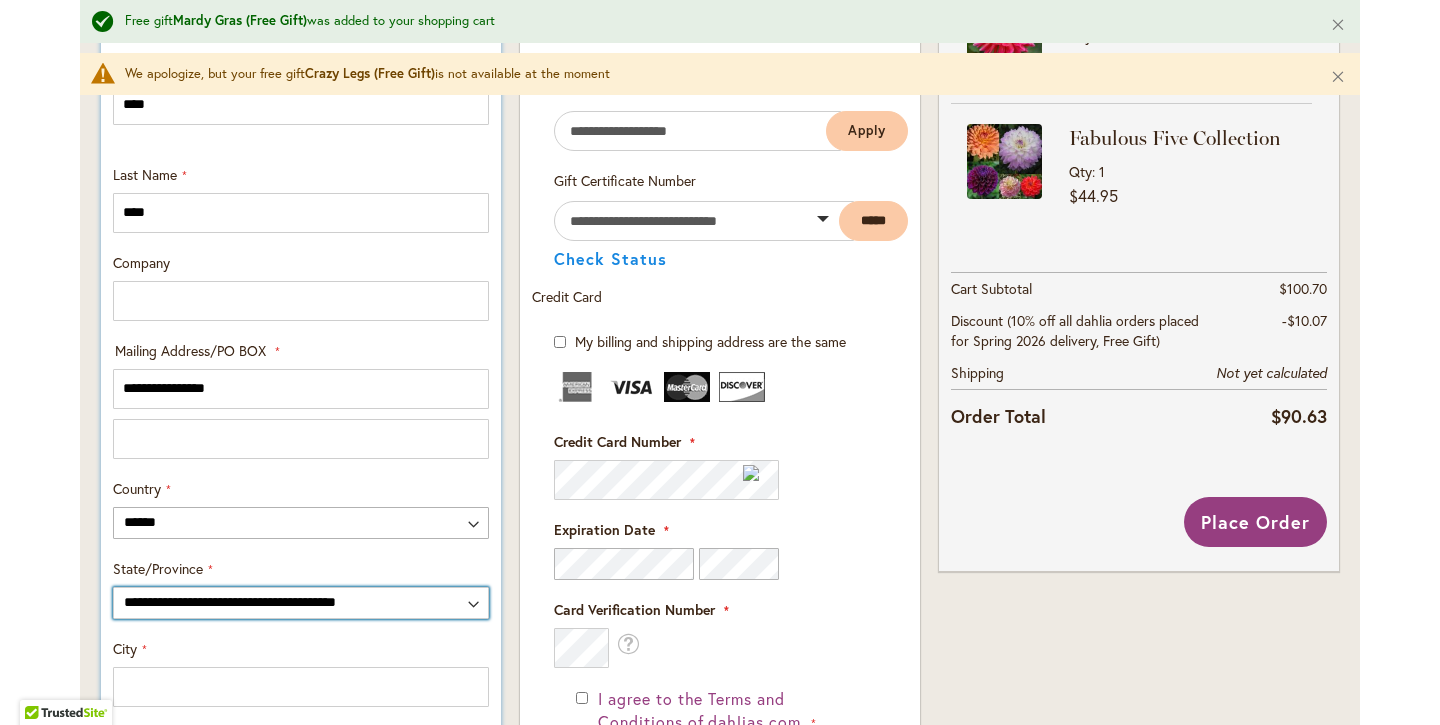 select on "**" 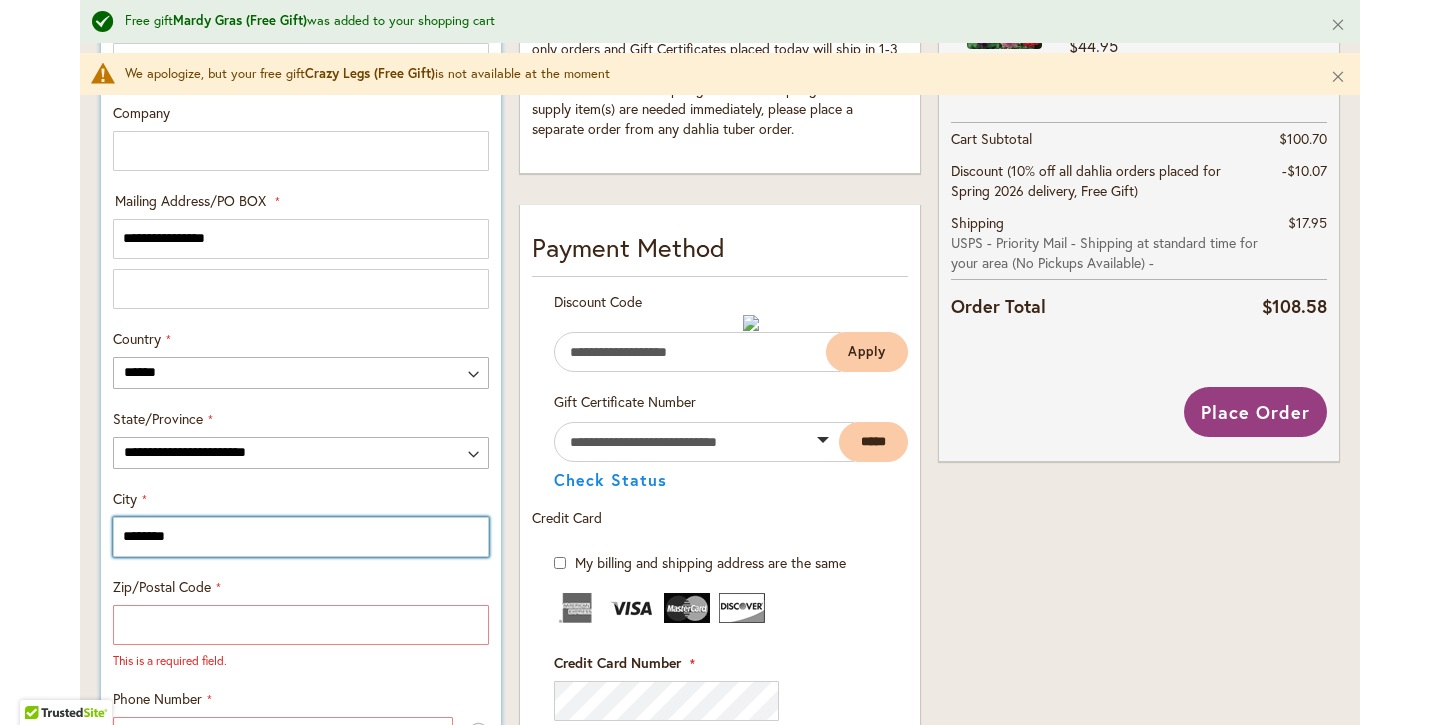 scroll, scrollTop: 967, scrollLeft: 0, axis: vertical 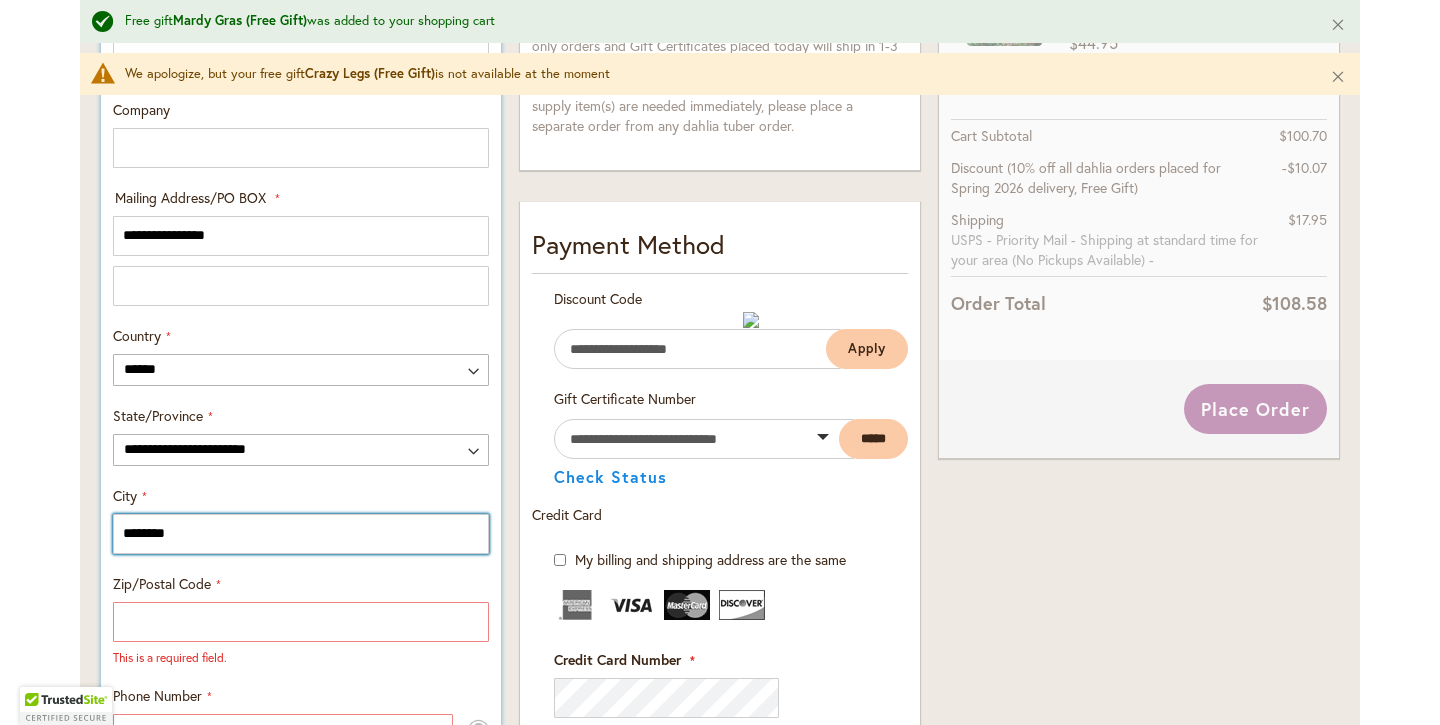 type on "********" 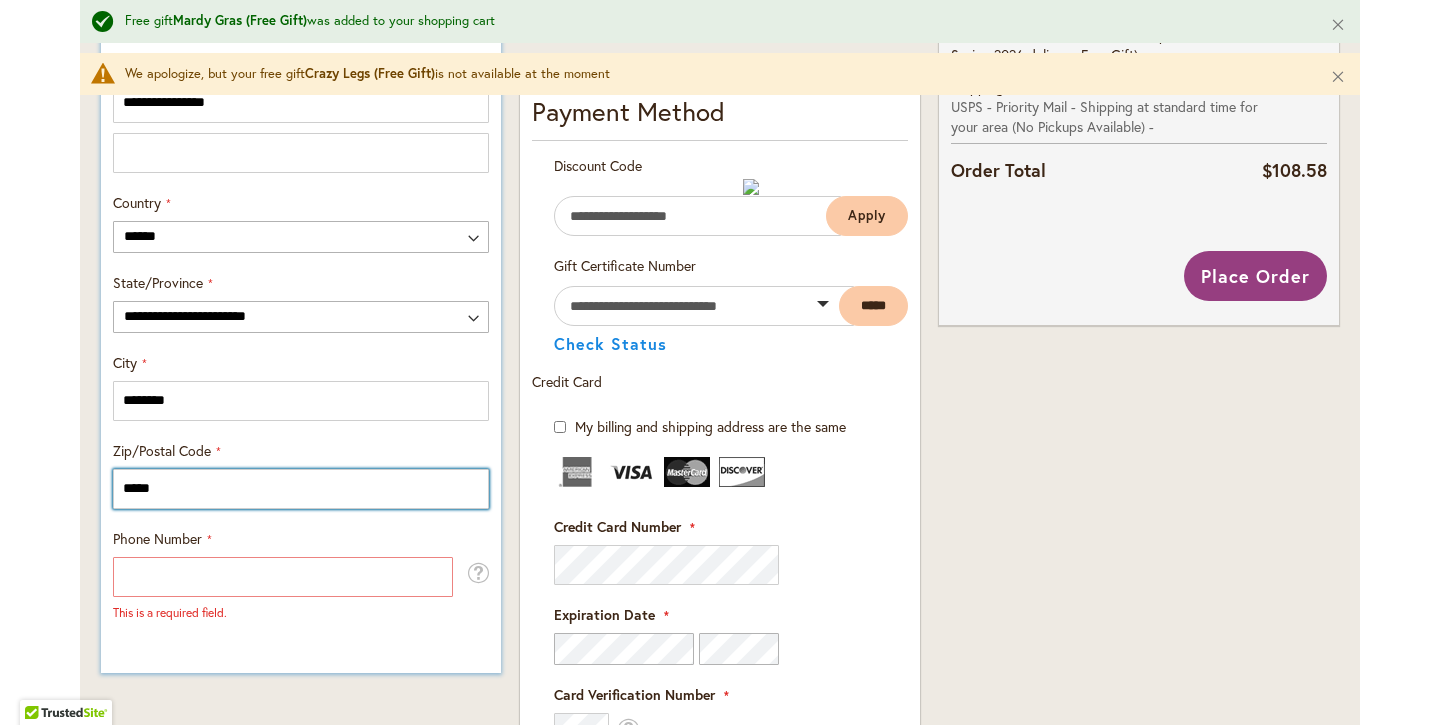 scroll, scrollTop: 1127, scrollLeft: 0, axis: vertical 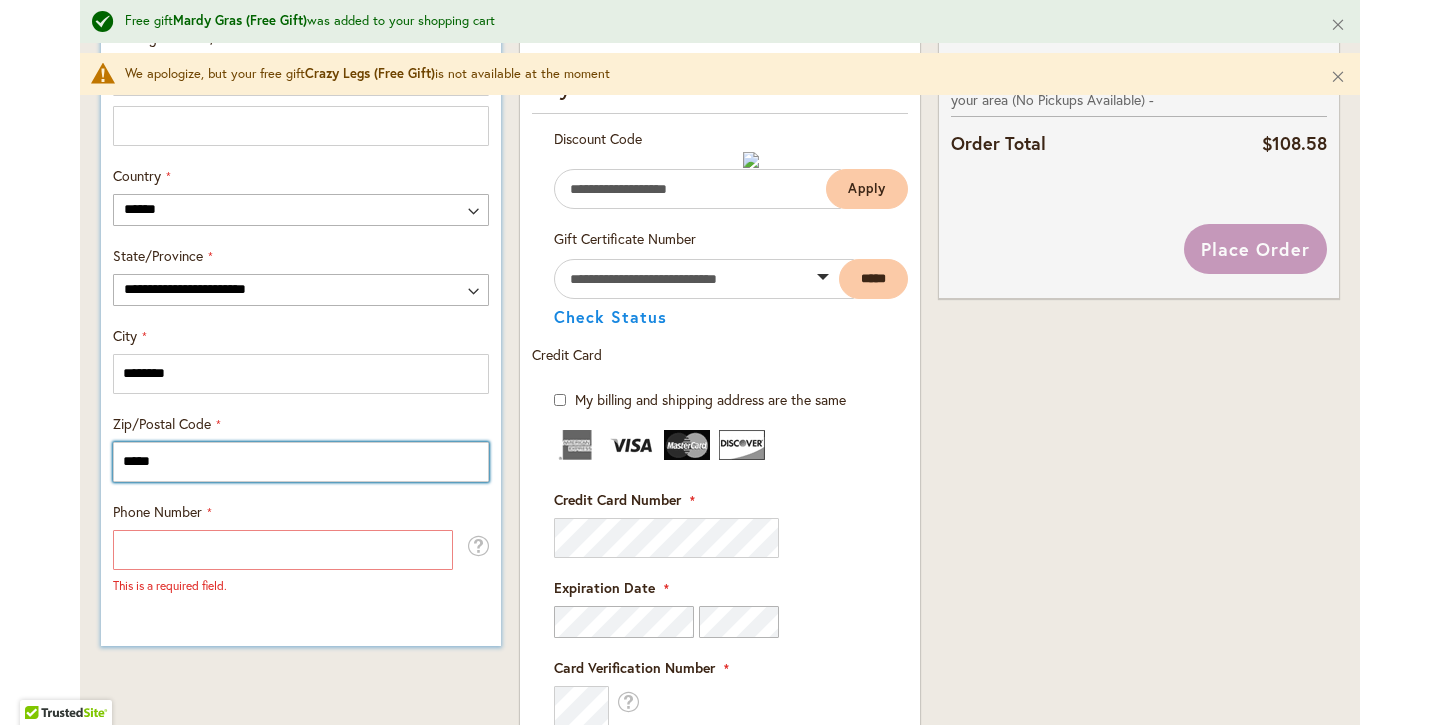 type on "*****" 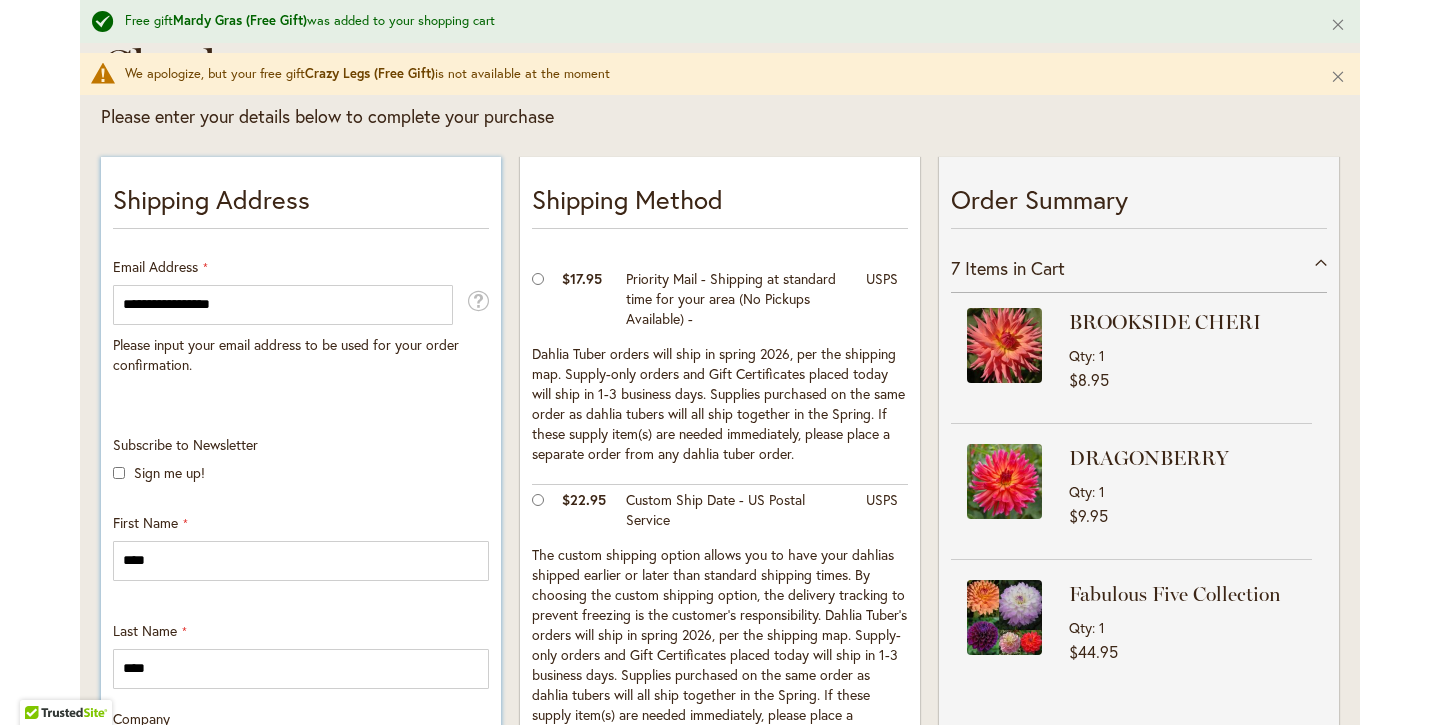 scroll, scrollTop: 353, scrollLeft: 0, axis: vertical 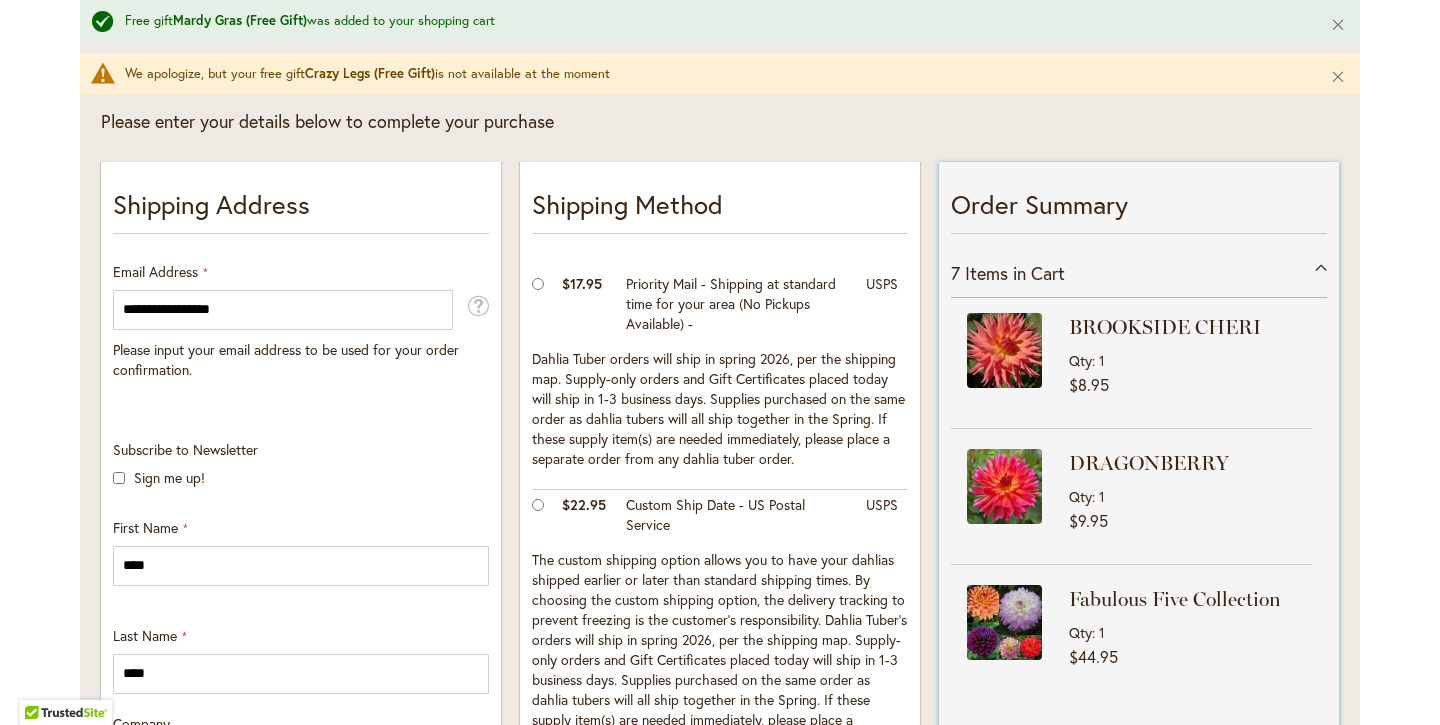 type on "**********" 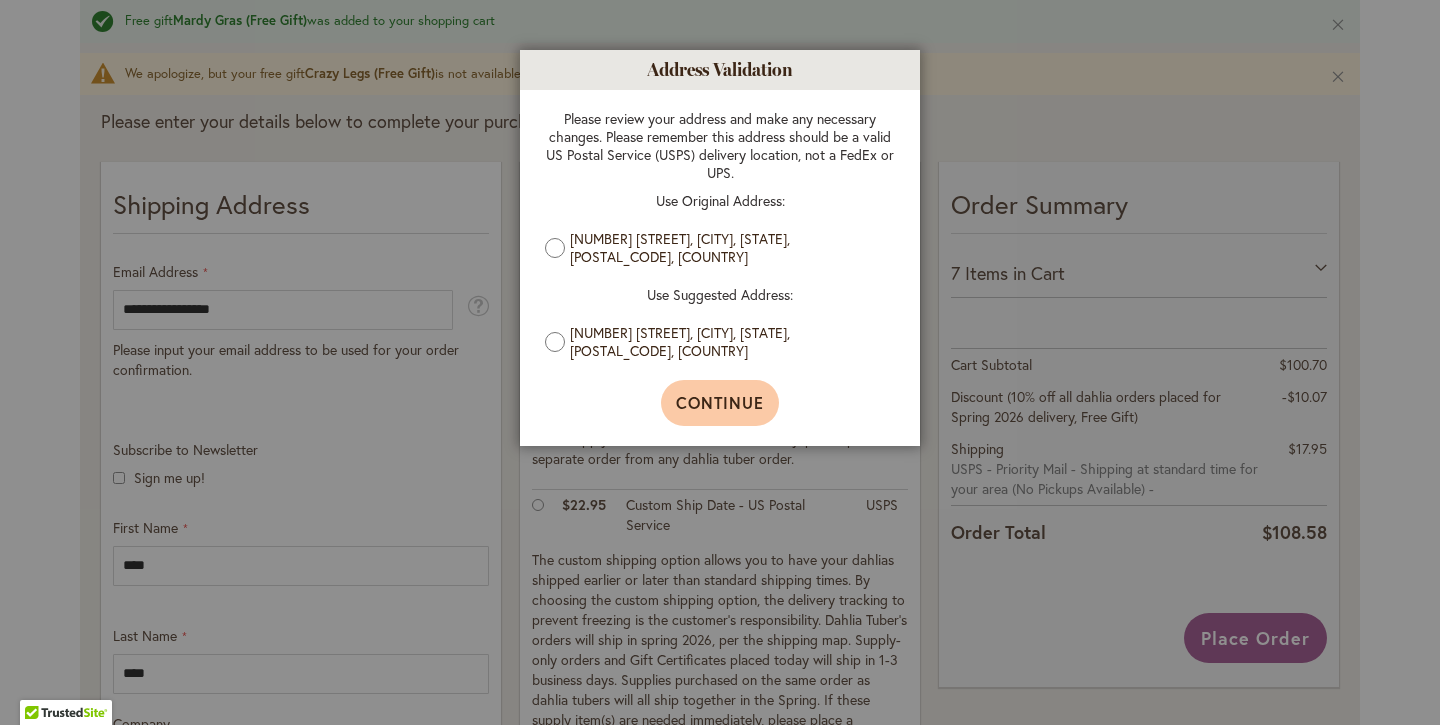 click on "Continue" at bounding box center (720, 403) 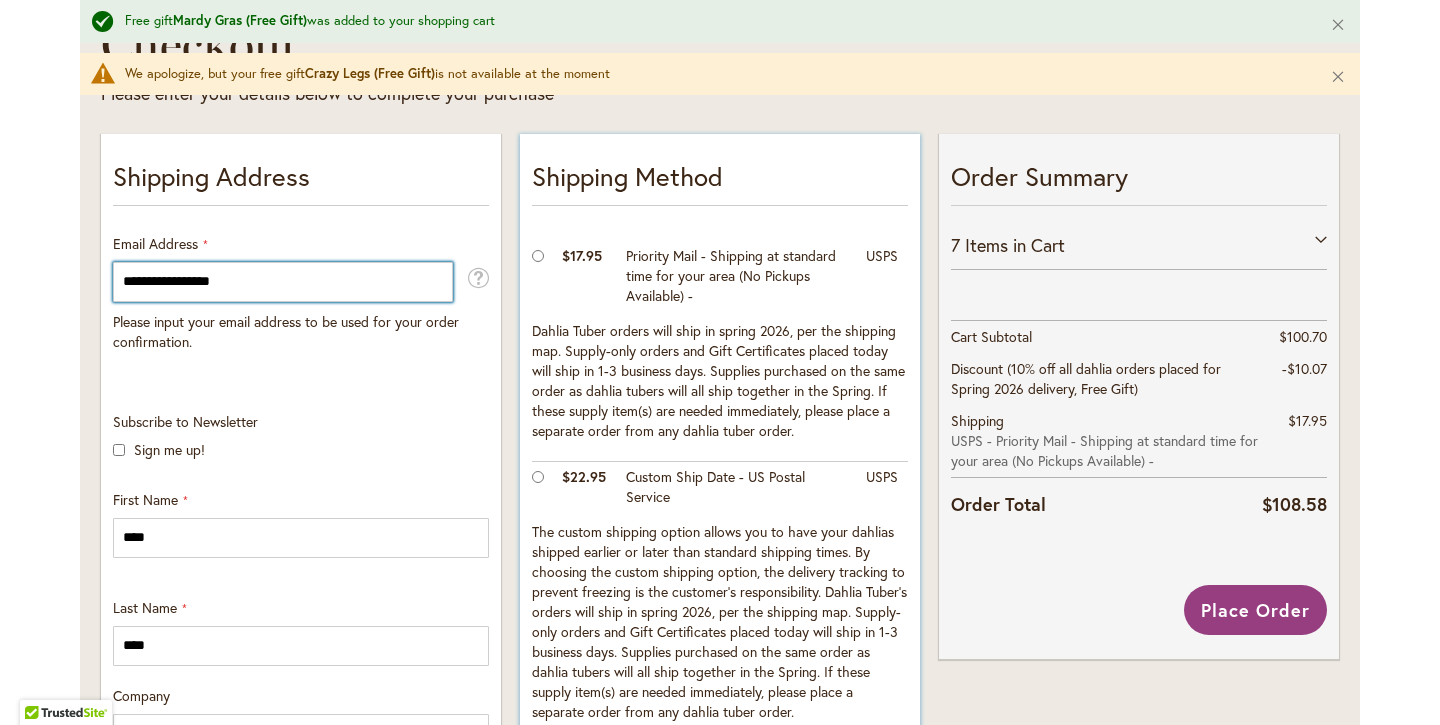 scroll, scrollTop: 379, scrollLeft: 0, axis: vertical 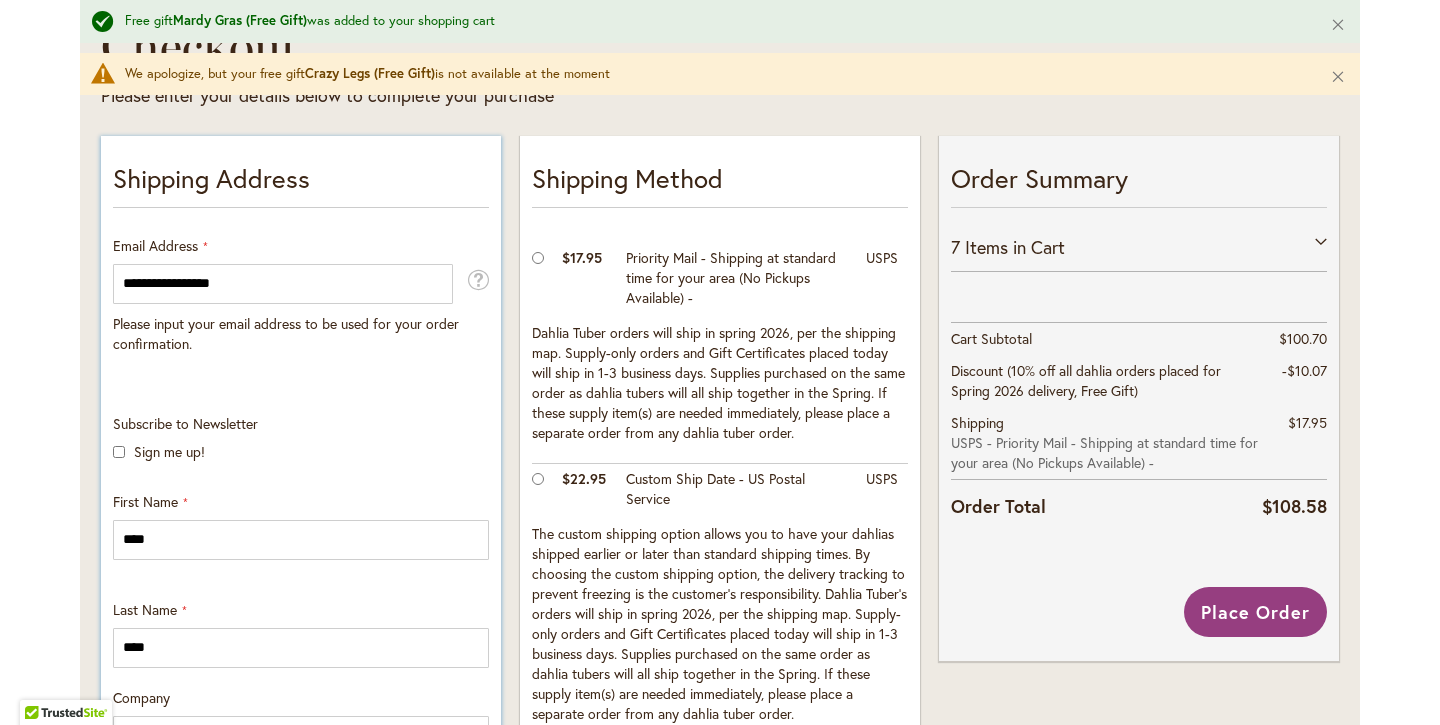 click on "Email Address
[EMAIL]
Please input your email address to be used for your order confirmation.
Password
Sign in, or leave the password blank, and continue to checkout as a Guest.
Login
Forgot Your Password?" at bounding box center (301, 777) 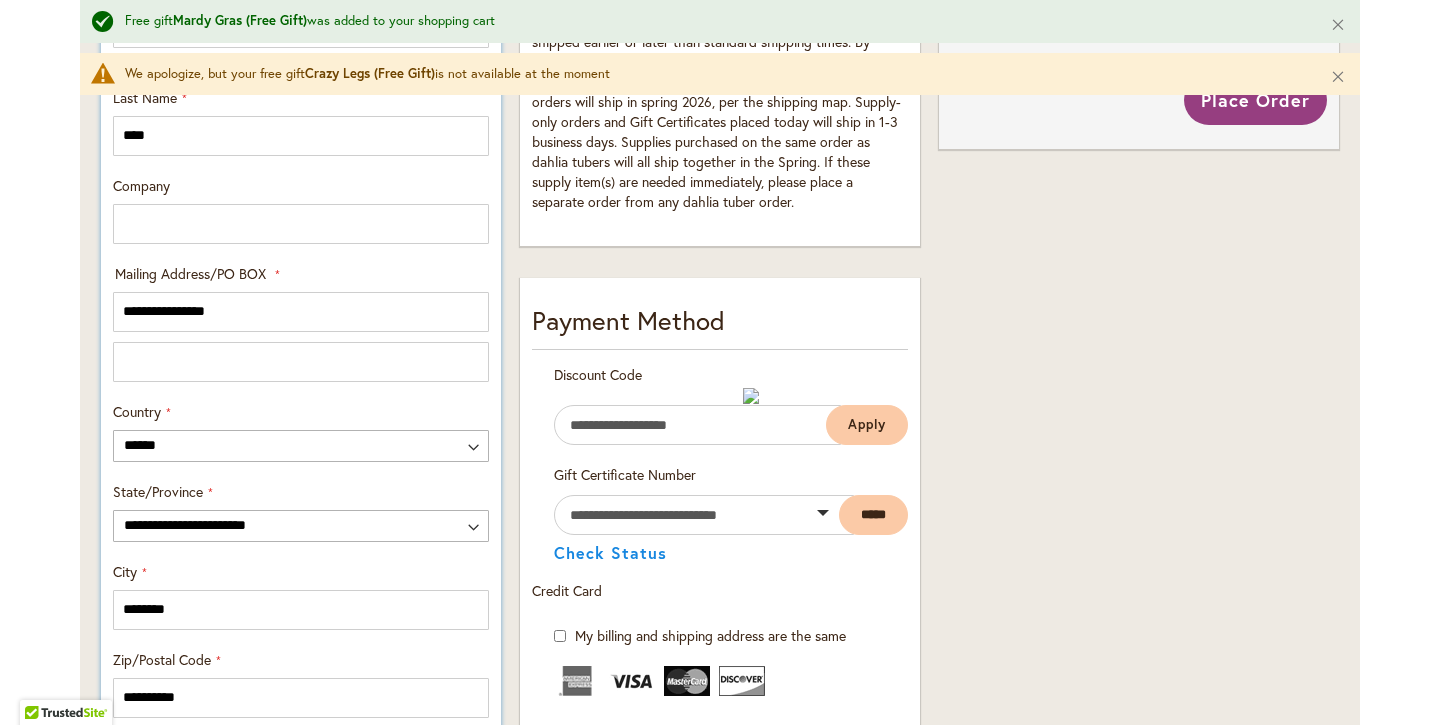 scroll, scrollTop: 889, scrollLeft: 0, axis: vertical 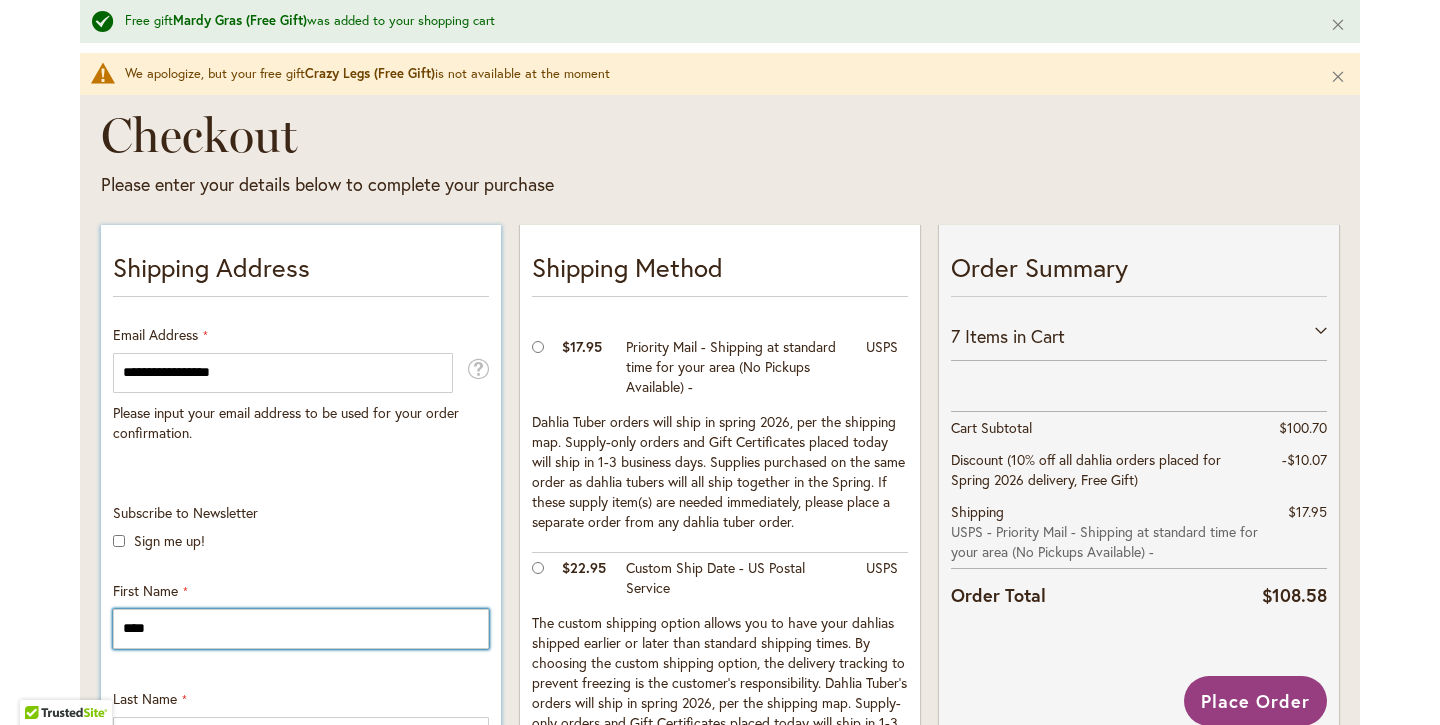 click on "****" at bounding box center (301, 629) 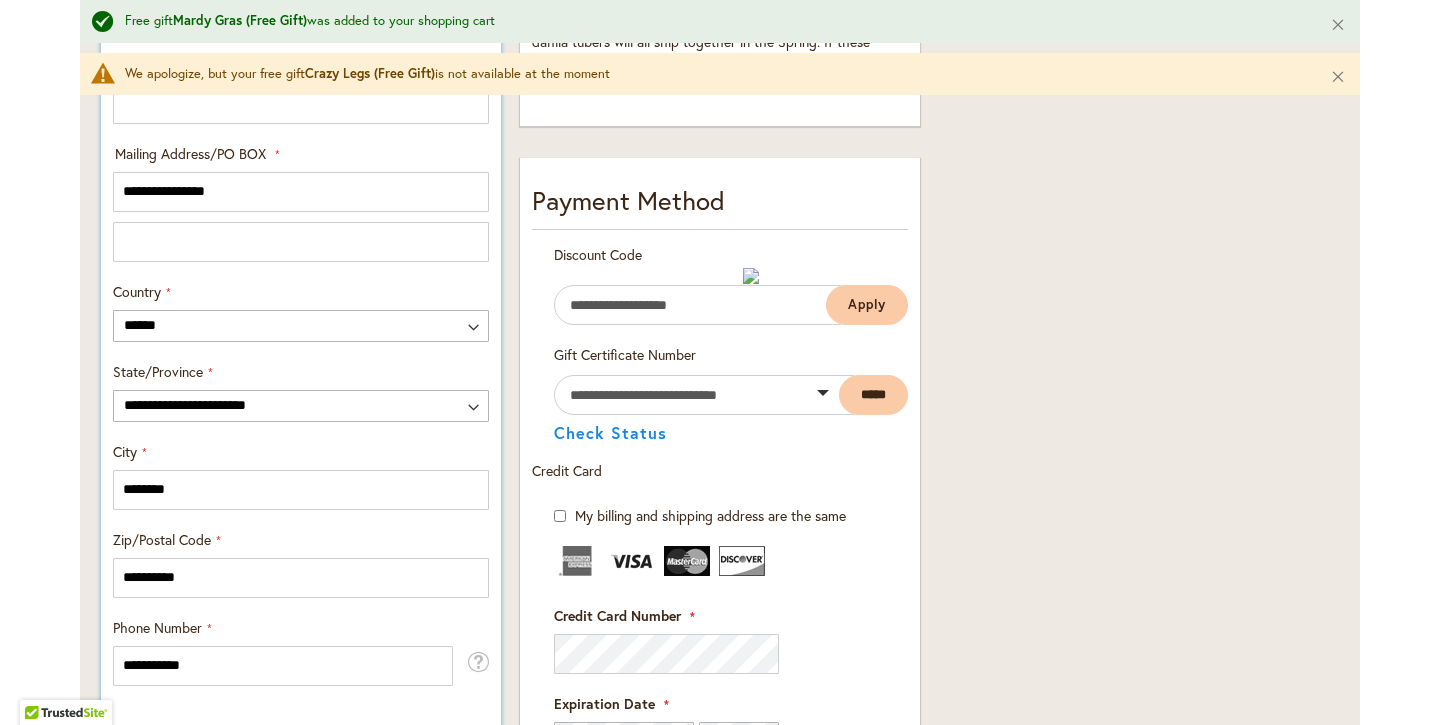 scroll, scrollTop: 1013, scrollLeft: 0, axis: vertical 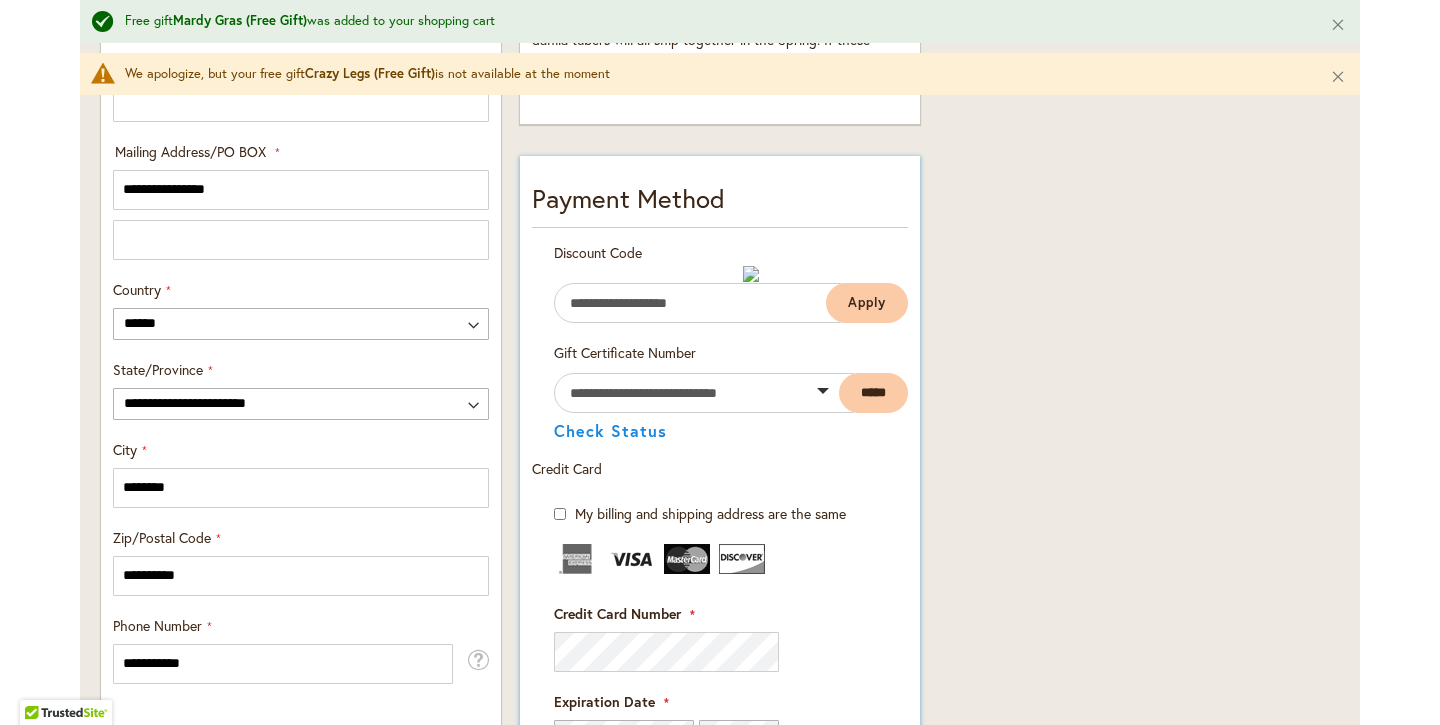 type on "******" 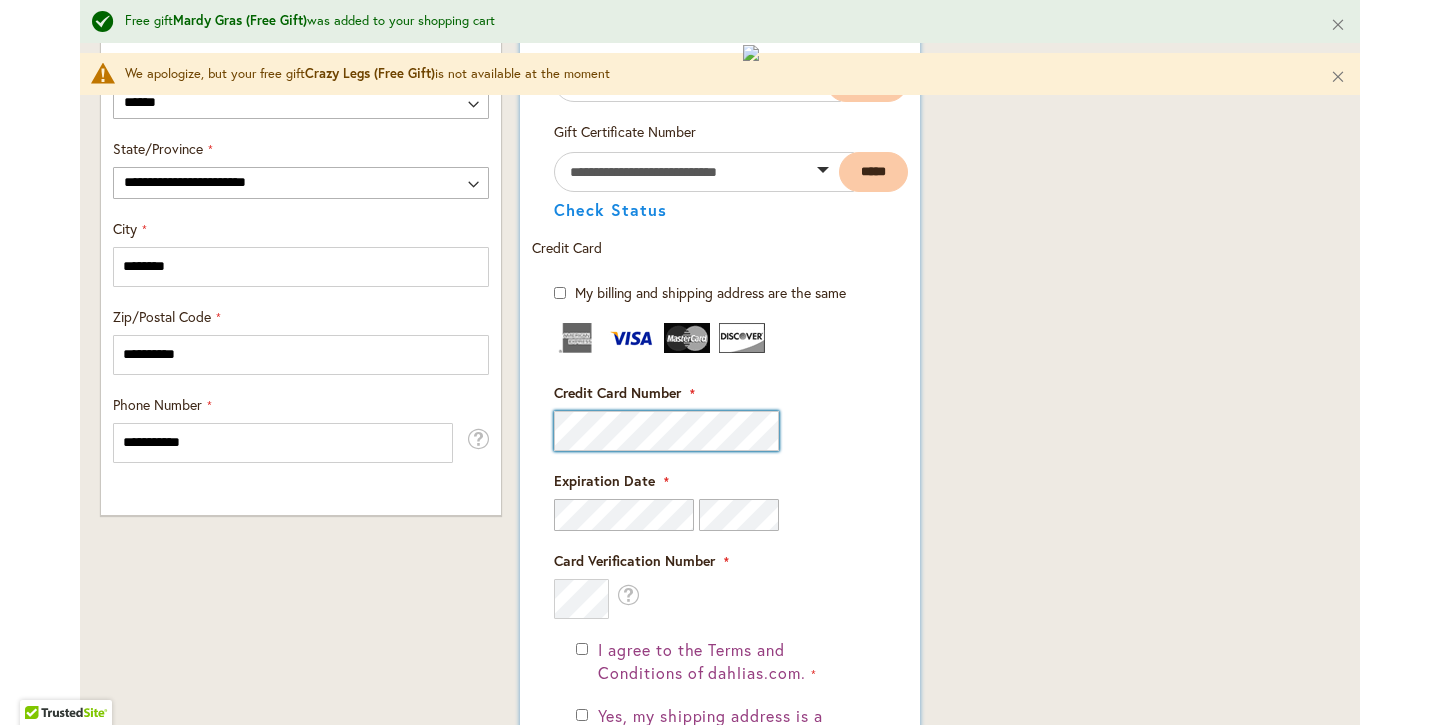 scroll, scrollTop: 1243, scrollLeft: 0, axis: vertical 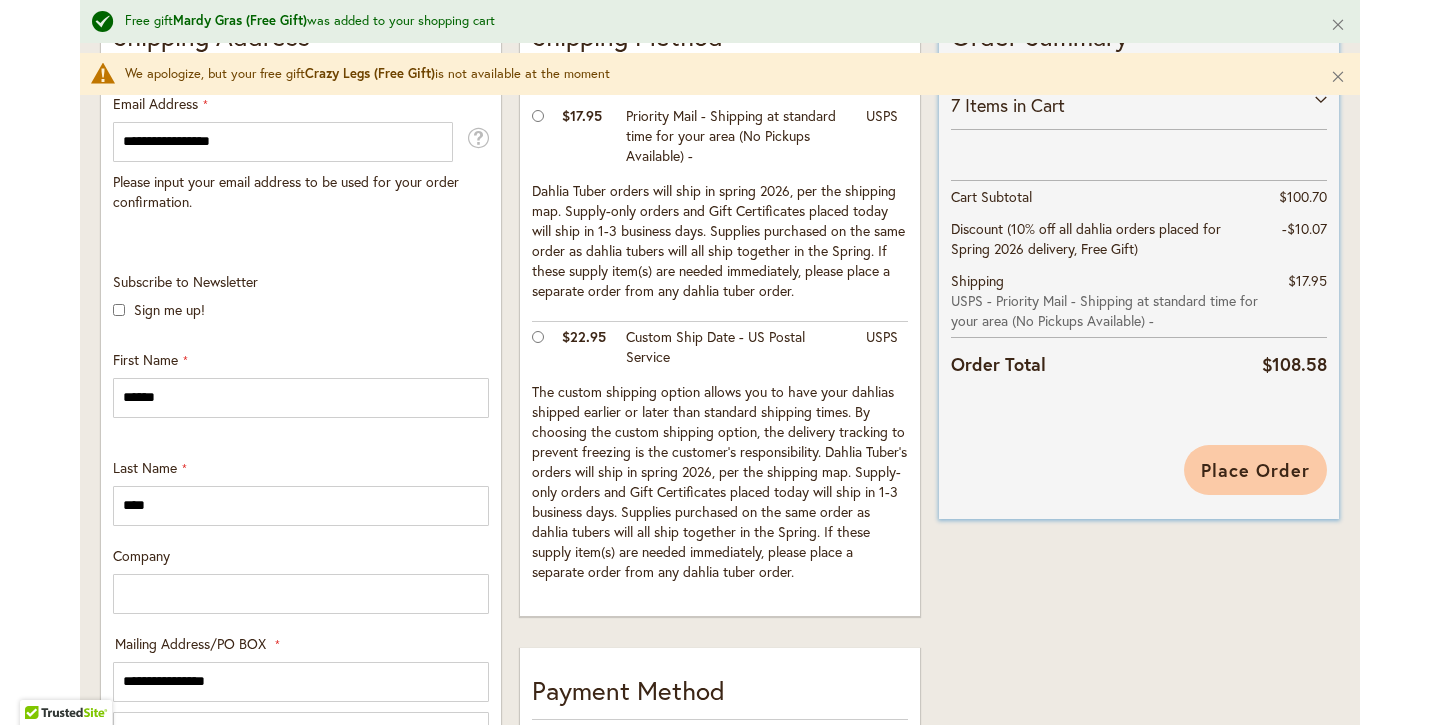click on "Place Order" at bounding box center [1255, 470] 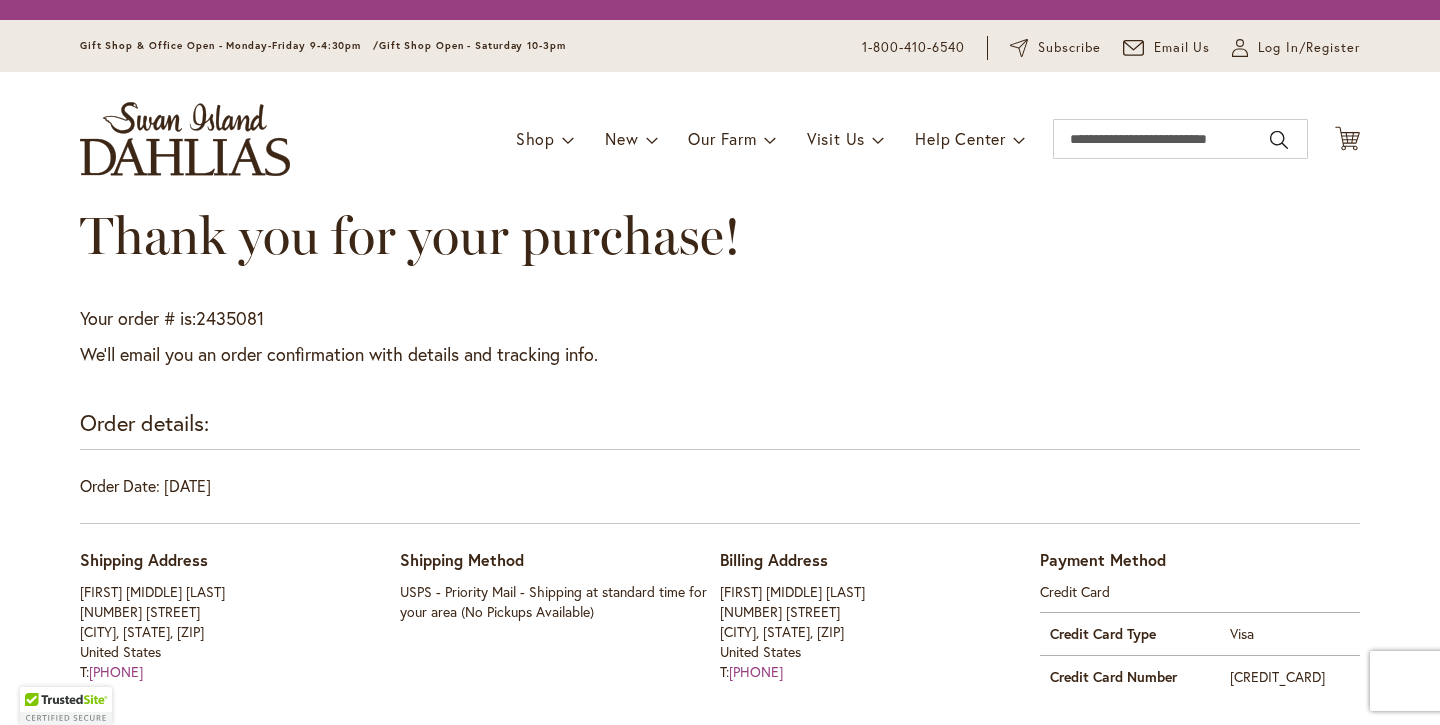 scroll, scrollTop: 0, scrollLeft: 0, axis: both 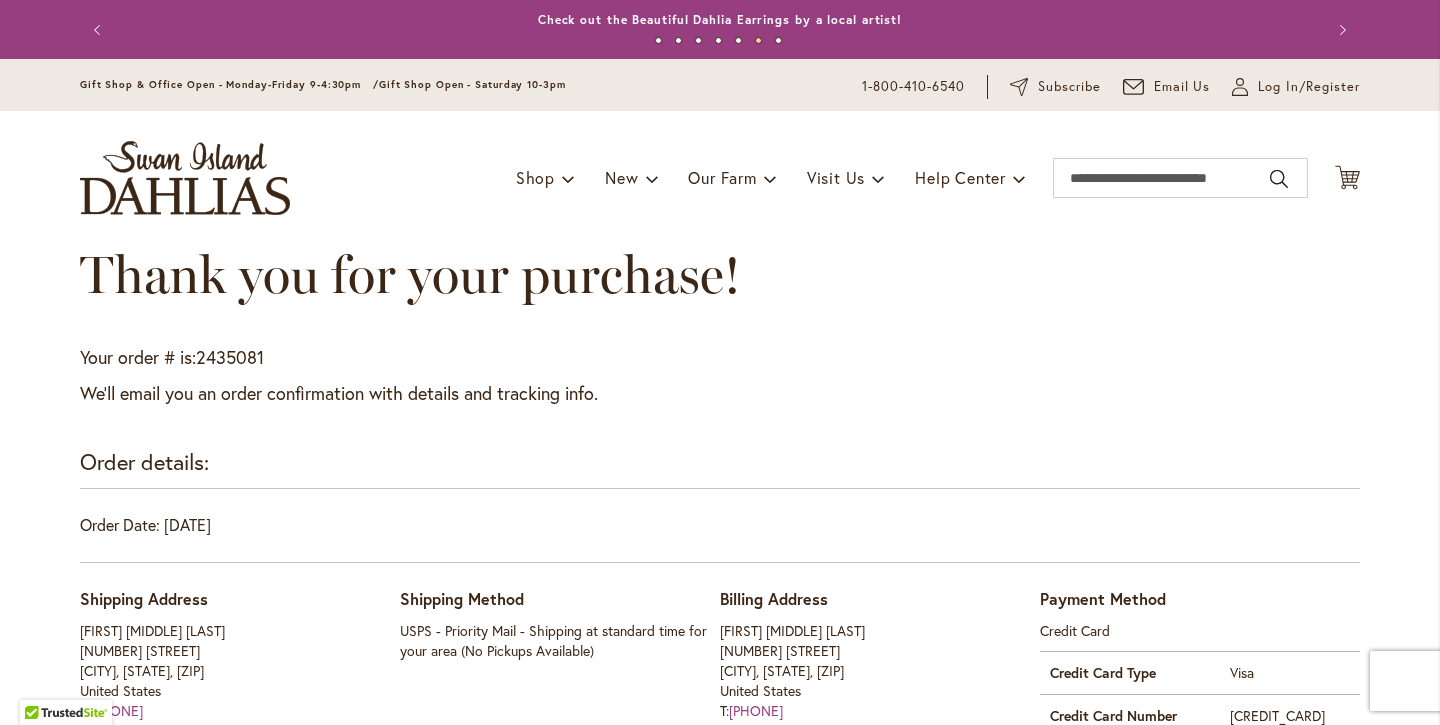 click on "Check out the Beautiful Dahlia Earrings by a local artist!" at bounding box center [720, 19] 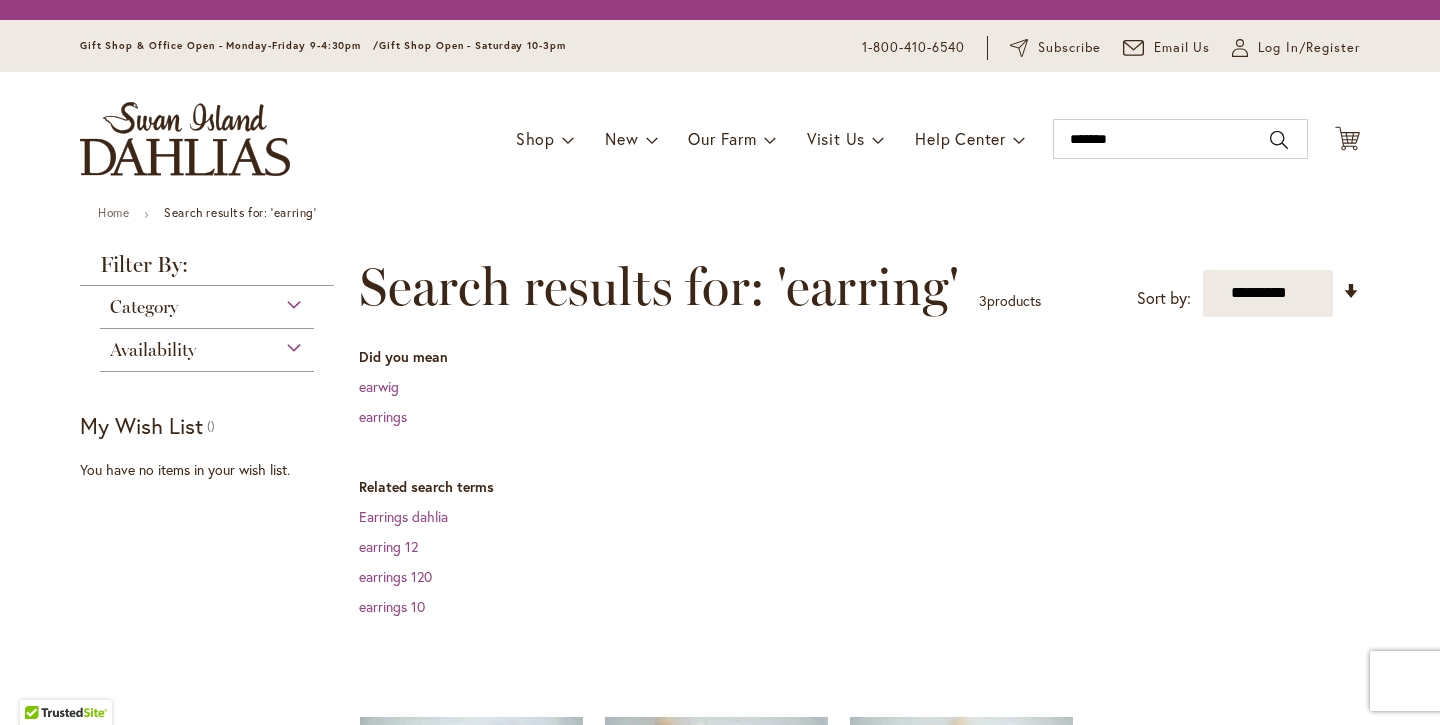 scroll, scrollTop: 0, scrollLeft: 0, axis: both 